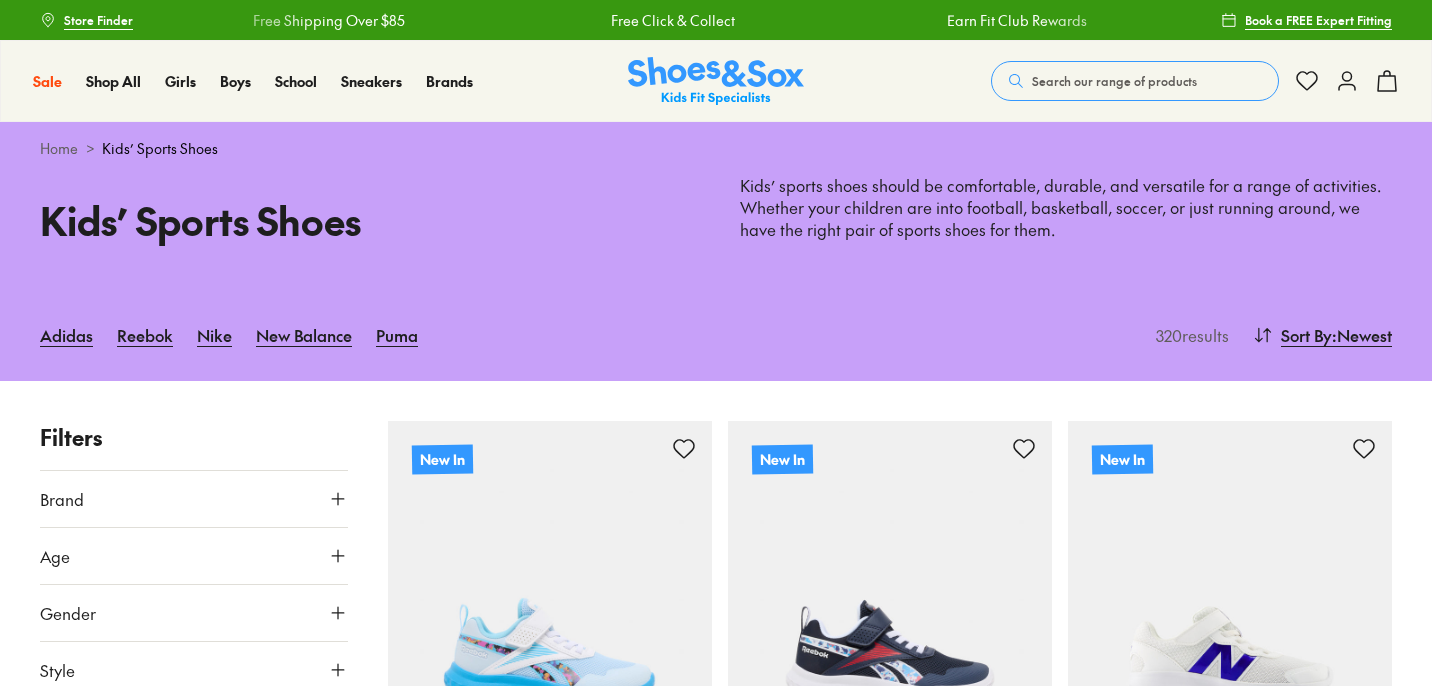 scroll, scrollTop: 0, scrollLeft: 0, axis: both 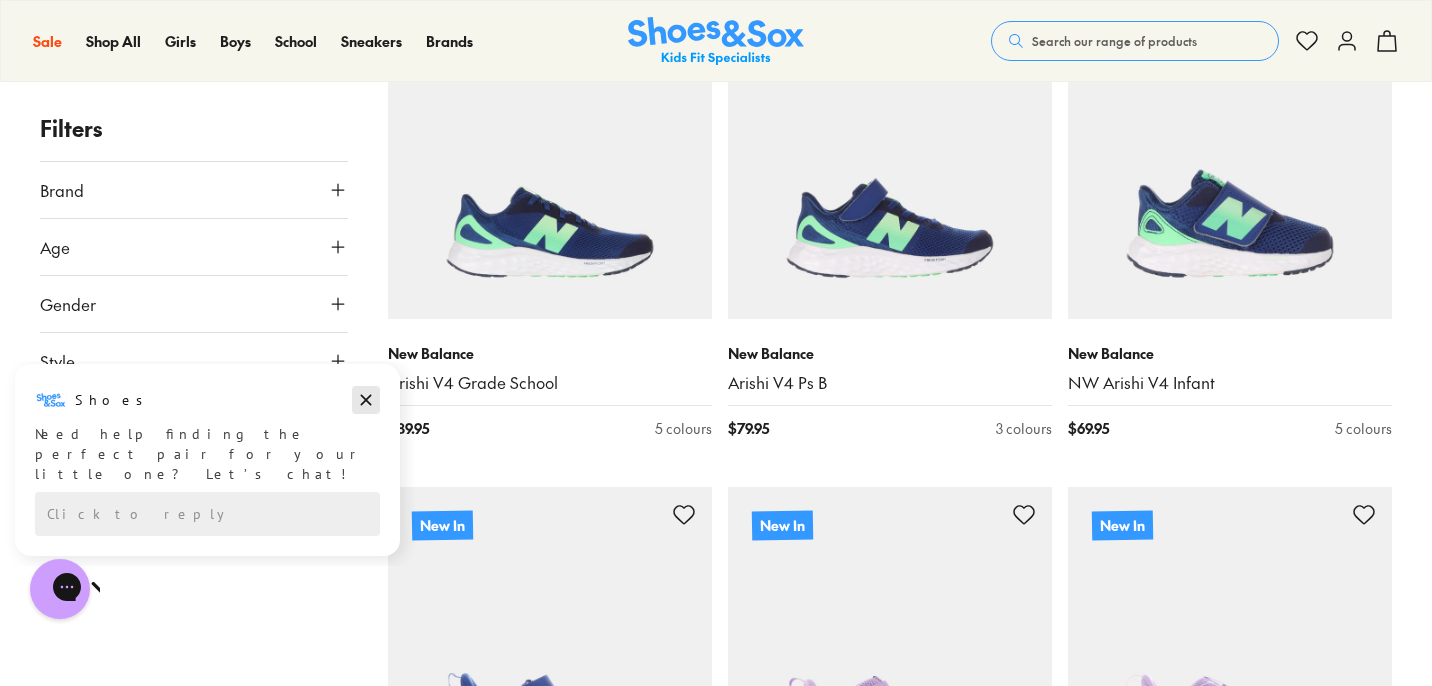 click 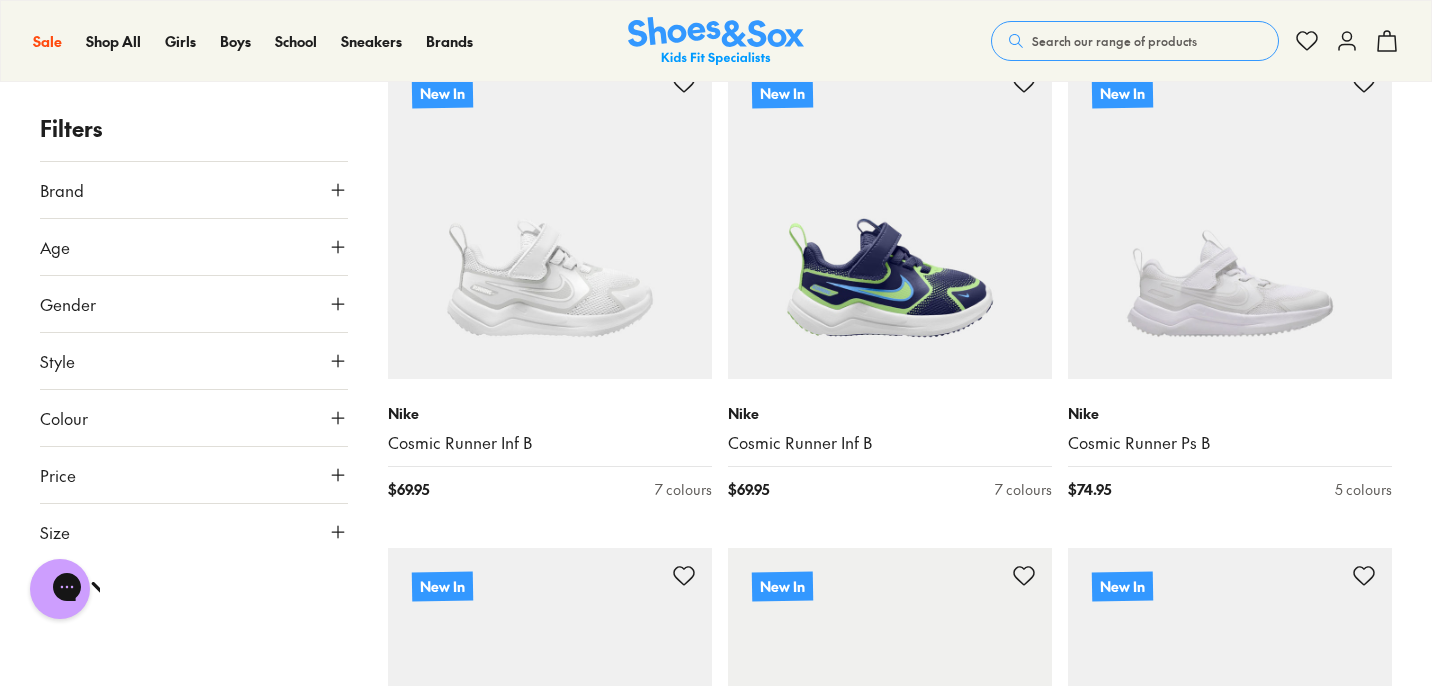 scroll, scrollTop: 3318, scrollLeft: 0, axis: vertical 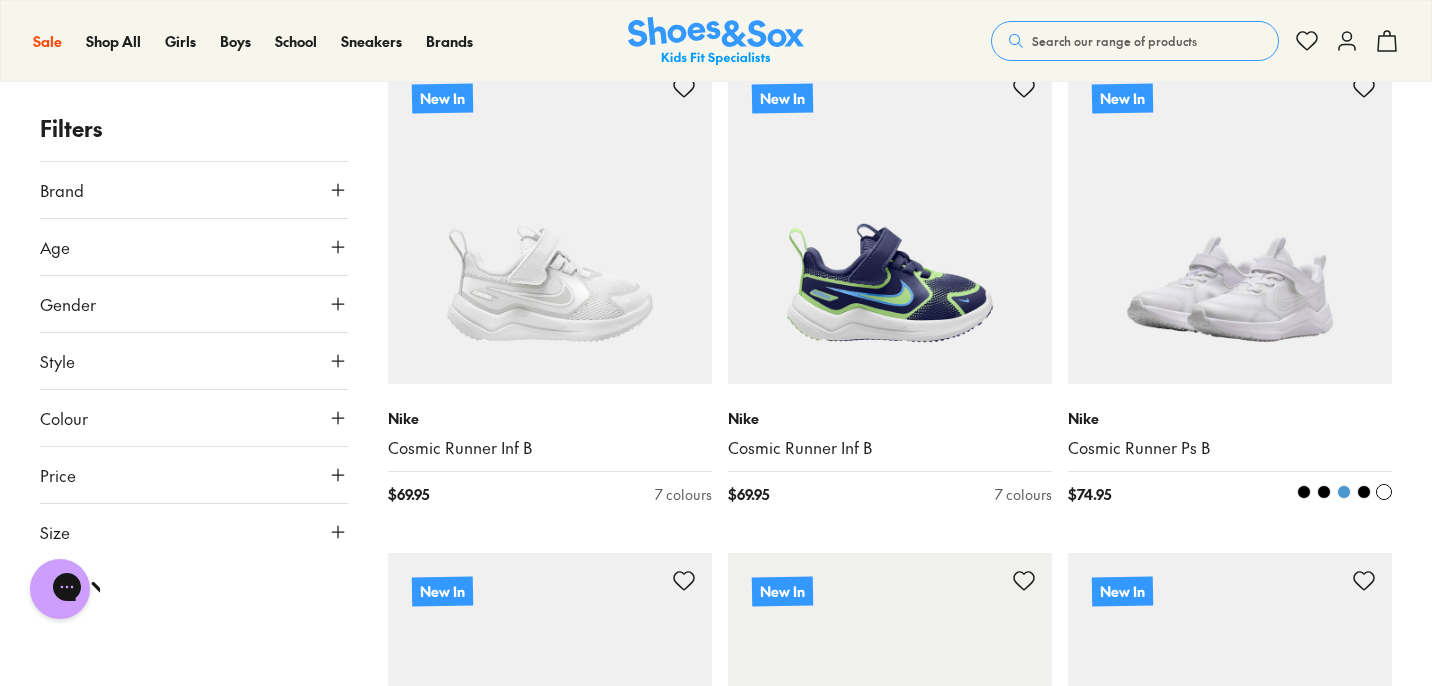click at bounding box center [1344, 492] 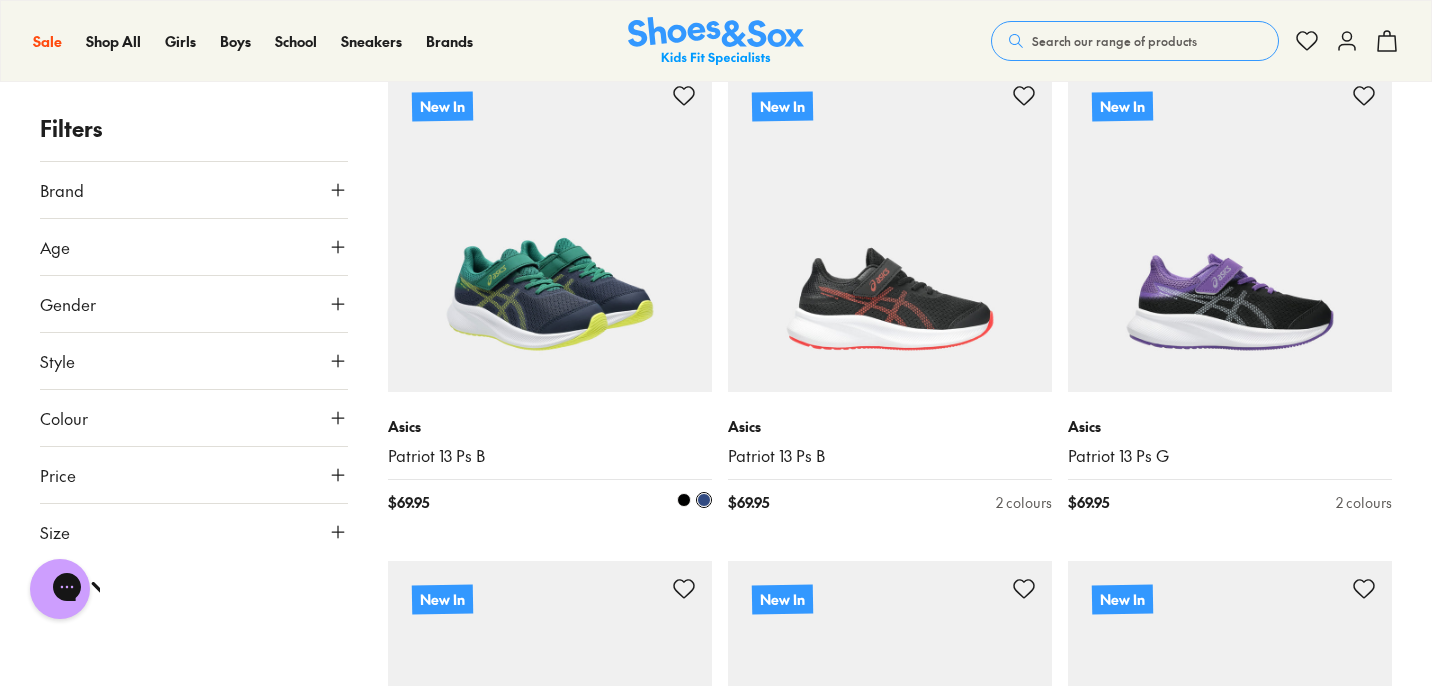 scroll, scrollTop: 4298, scrollLeft: 0, axis: vertical 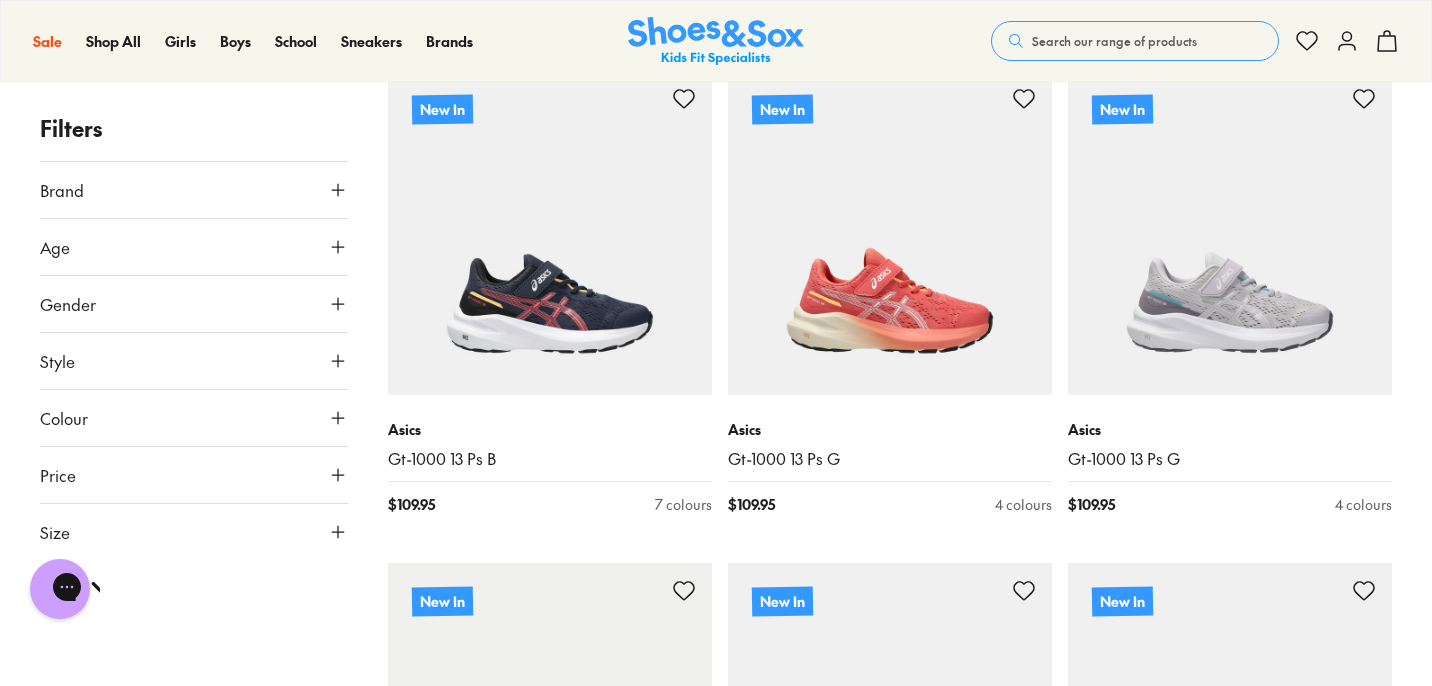 click on "Style" at bounding box center [194, 361] 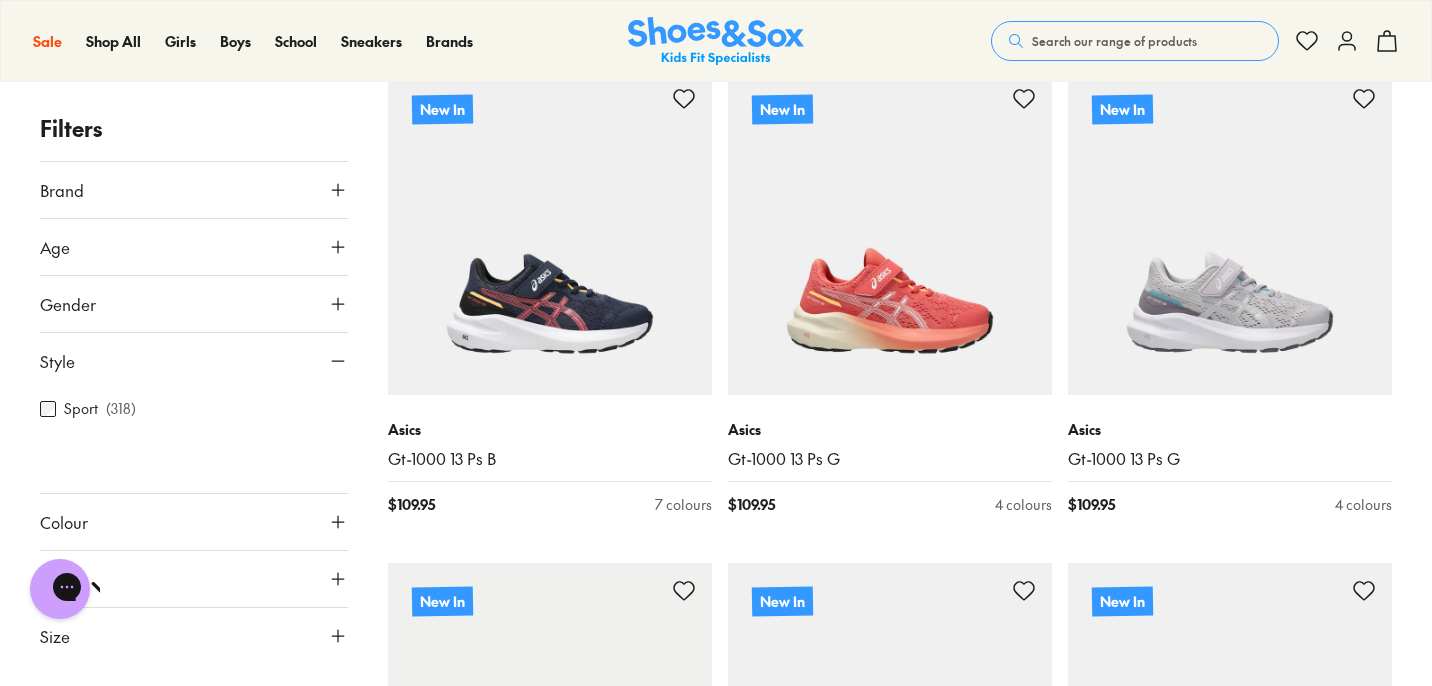 click on "Style" at bounding box center (194, 361) 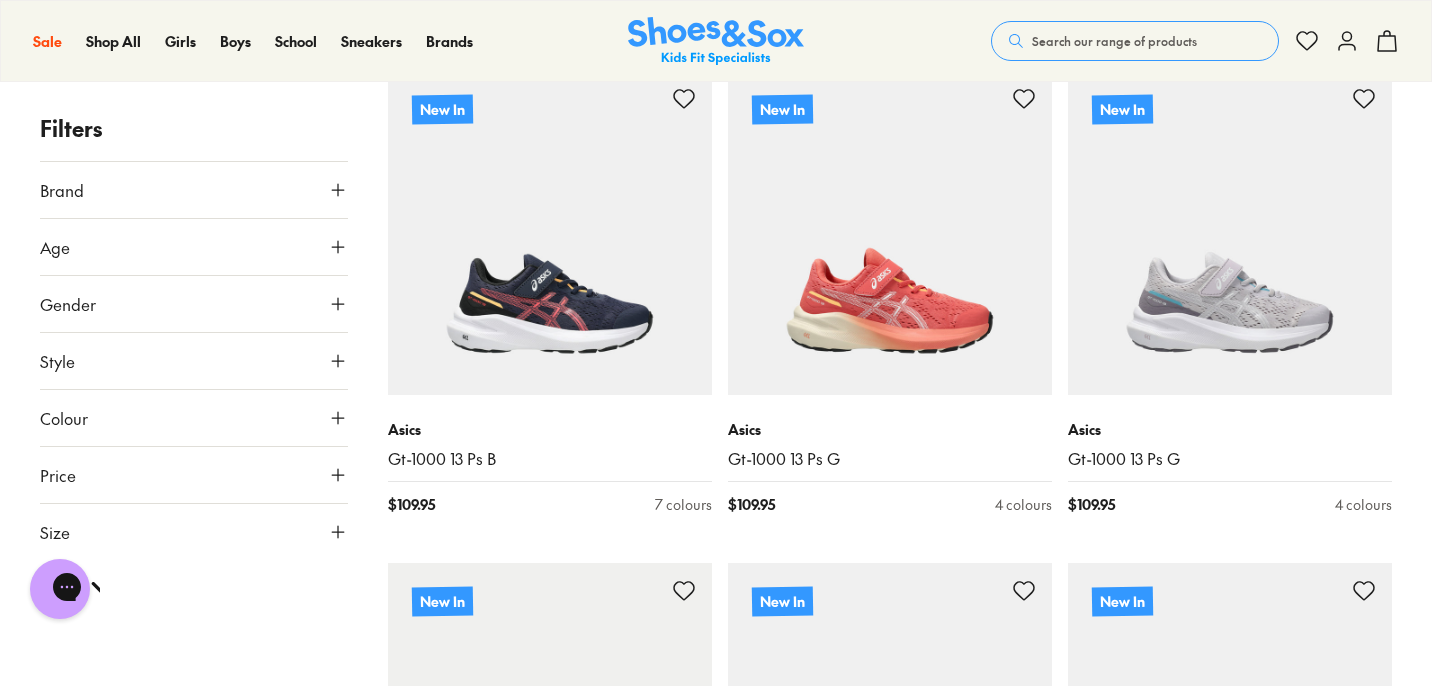 click 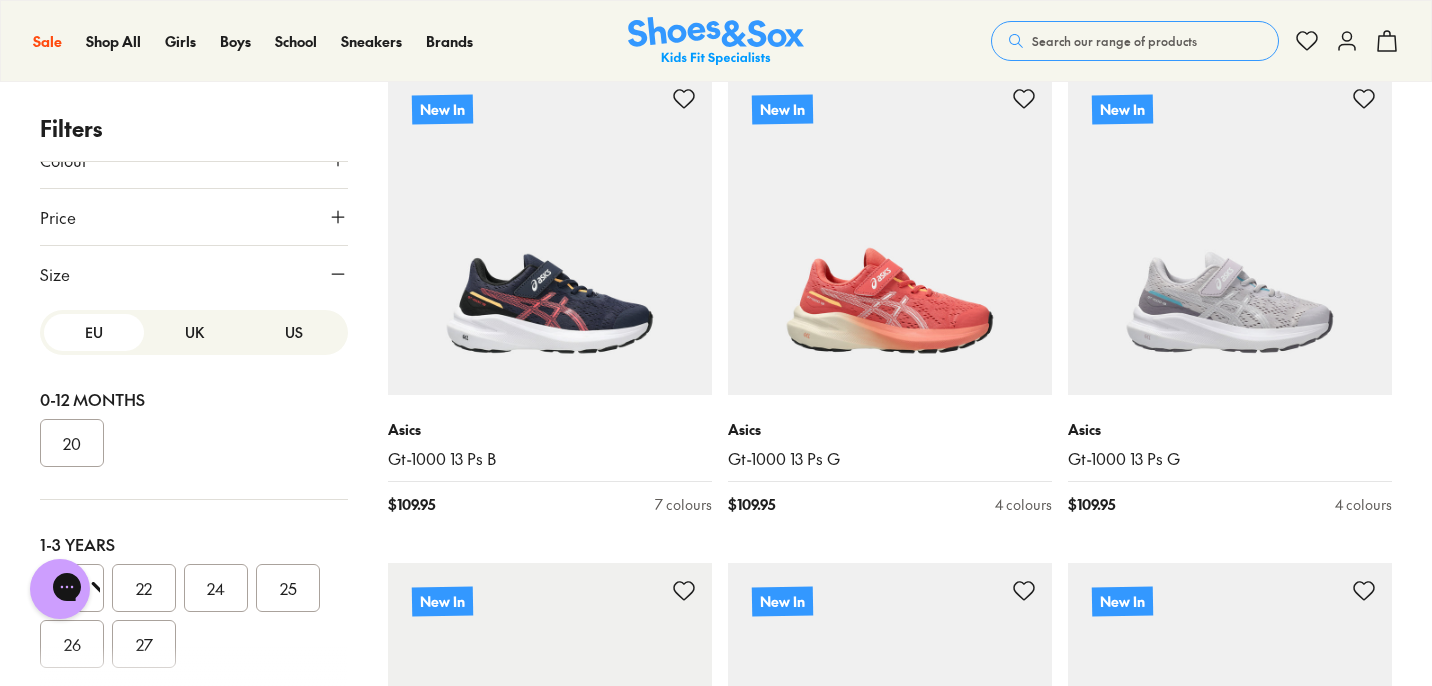 scroll, scrollTop: 258, scrollLeft: 0, axis: vertical 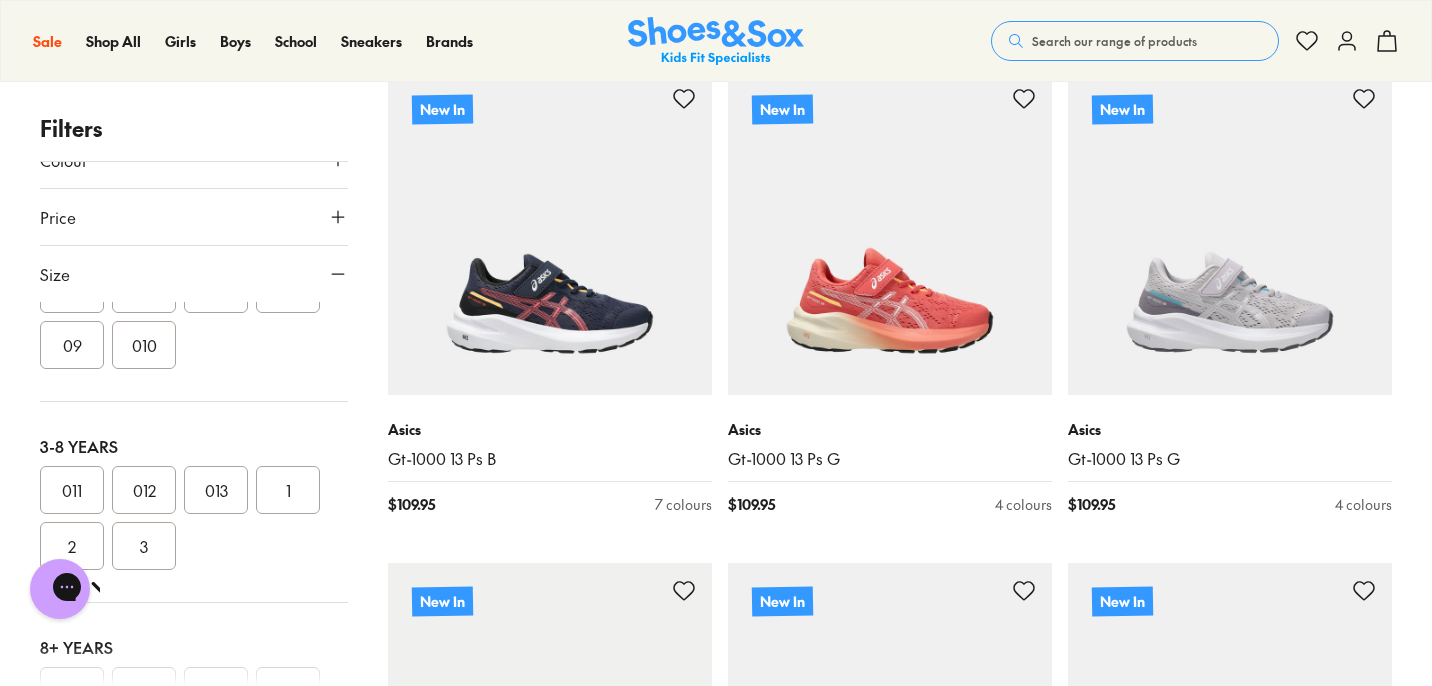 click on "013" at bounding box center [216, 490] 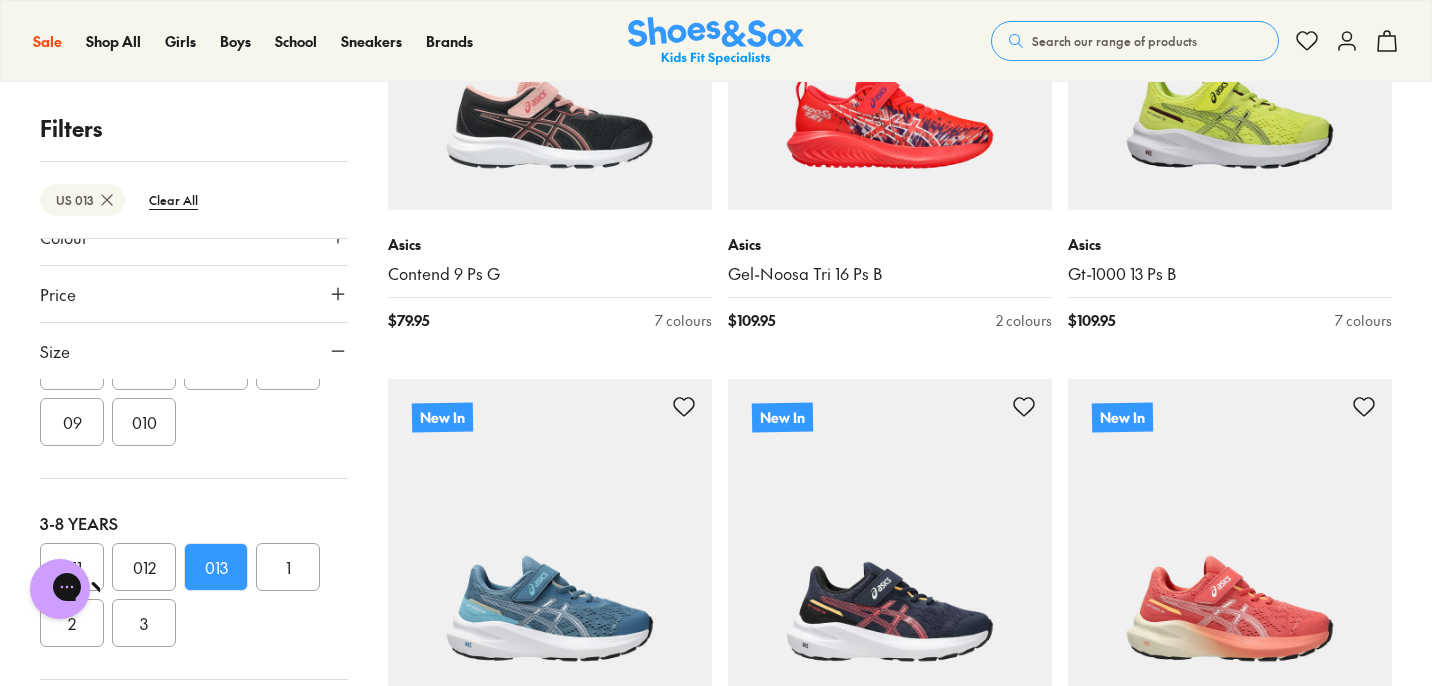 scroll, scrollTop: 4498, scrollLeft: 0, axis: vertical 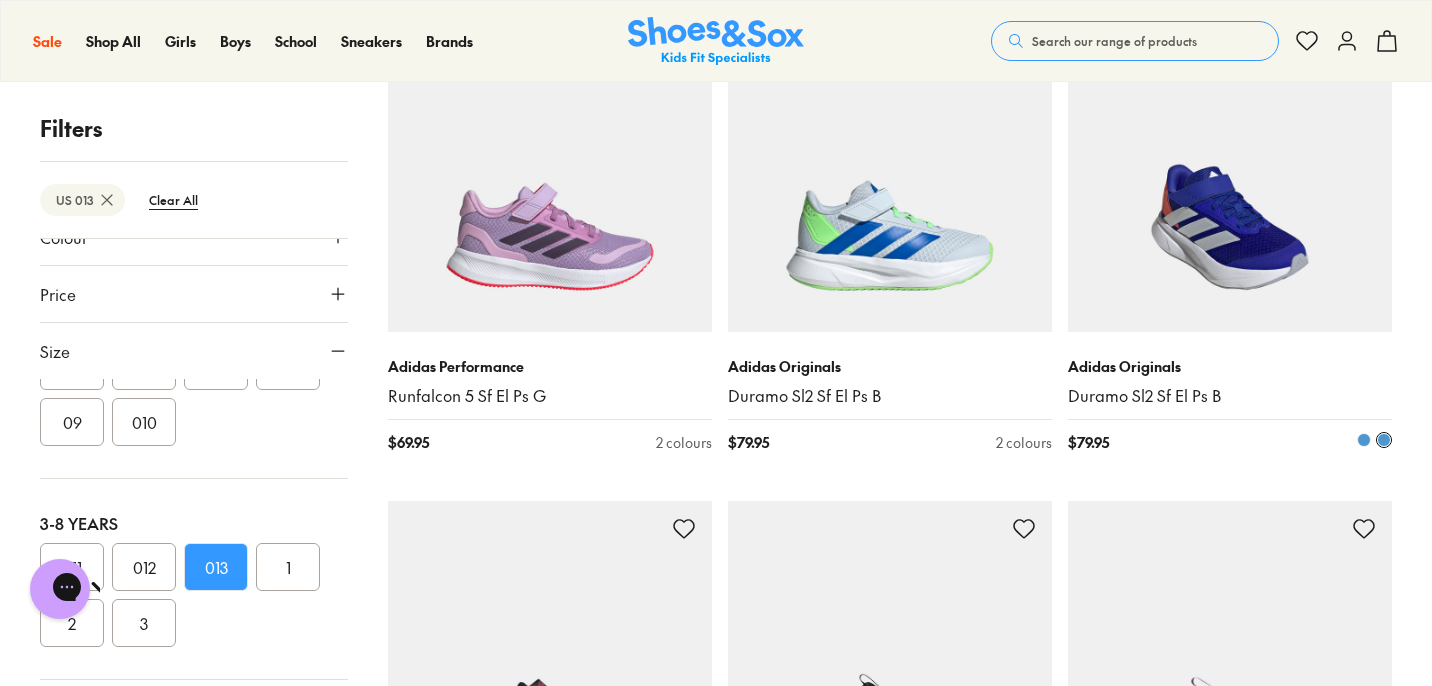 click at bounding box center [1364, 440] 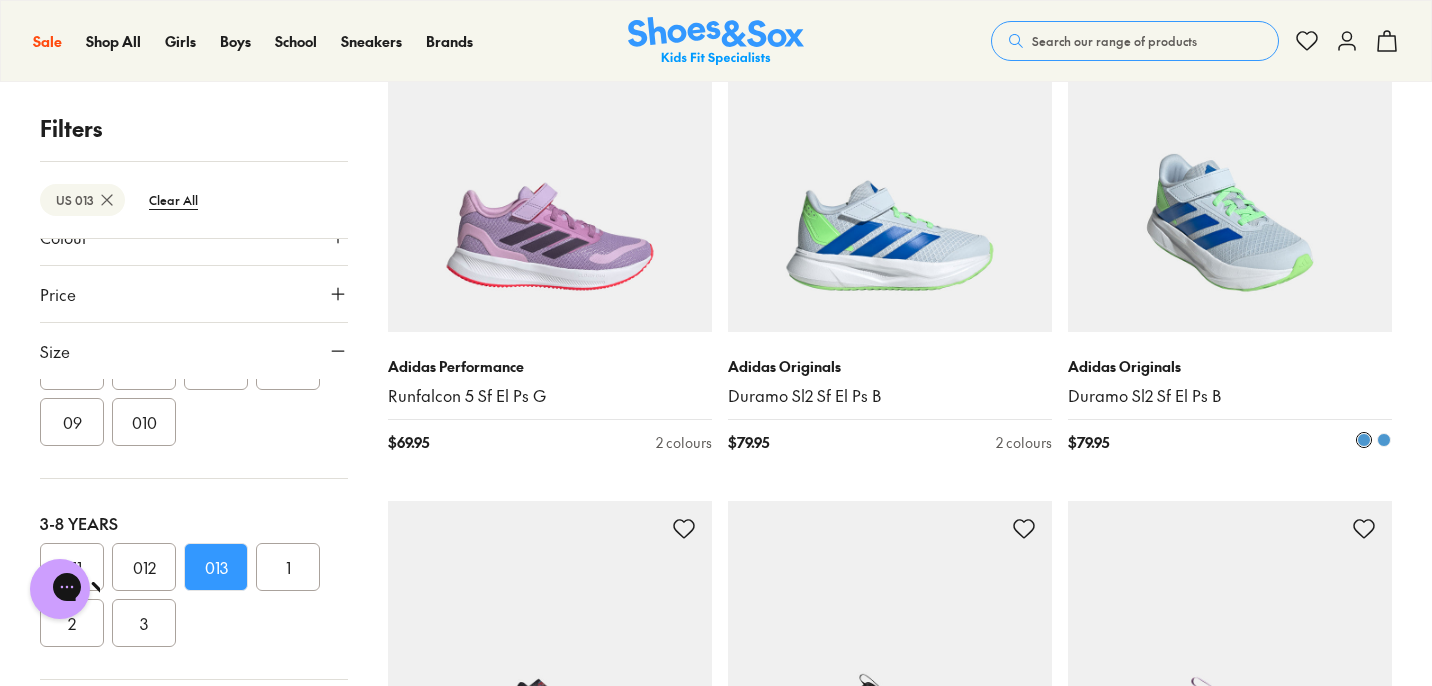 click at bounding box center (1384, 440) 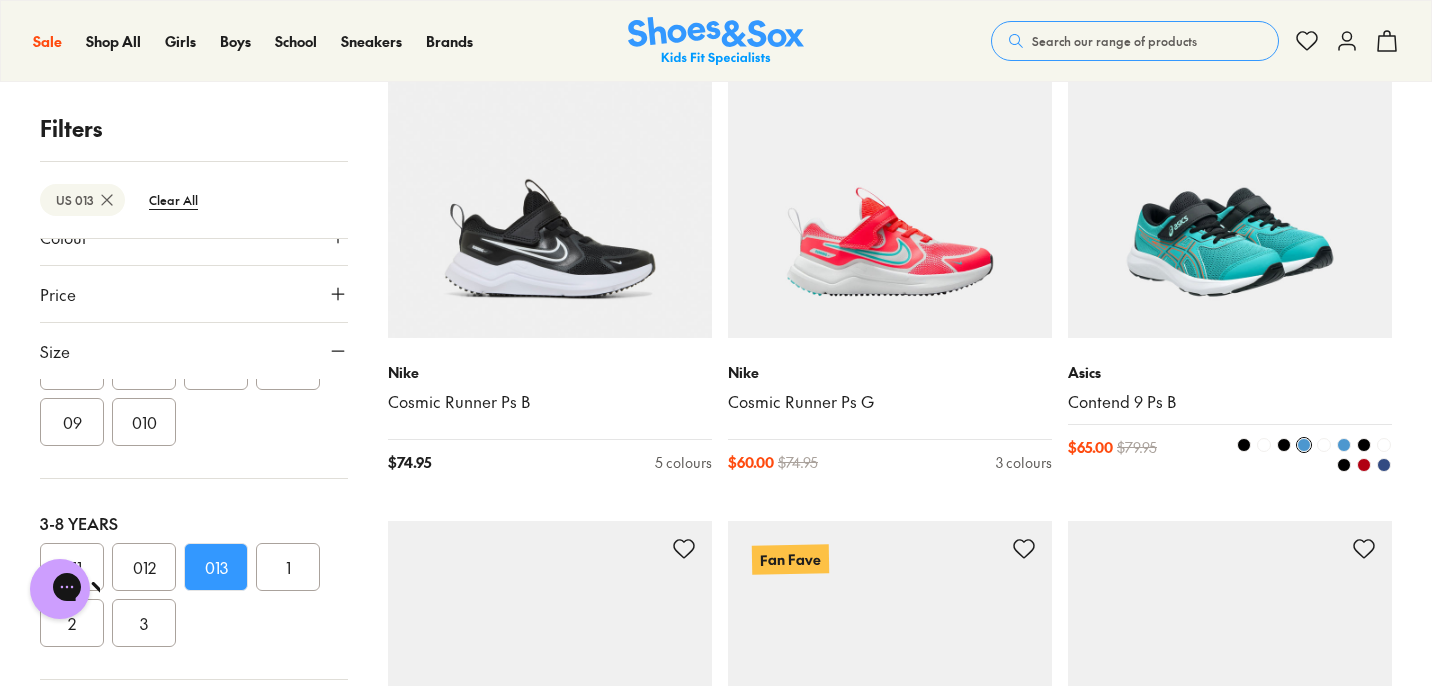 scroll, scrollTop: 8296, scrollLeft: 0, axis: vertical 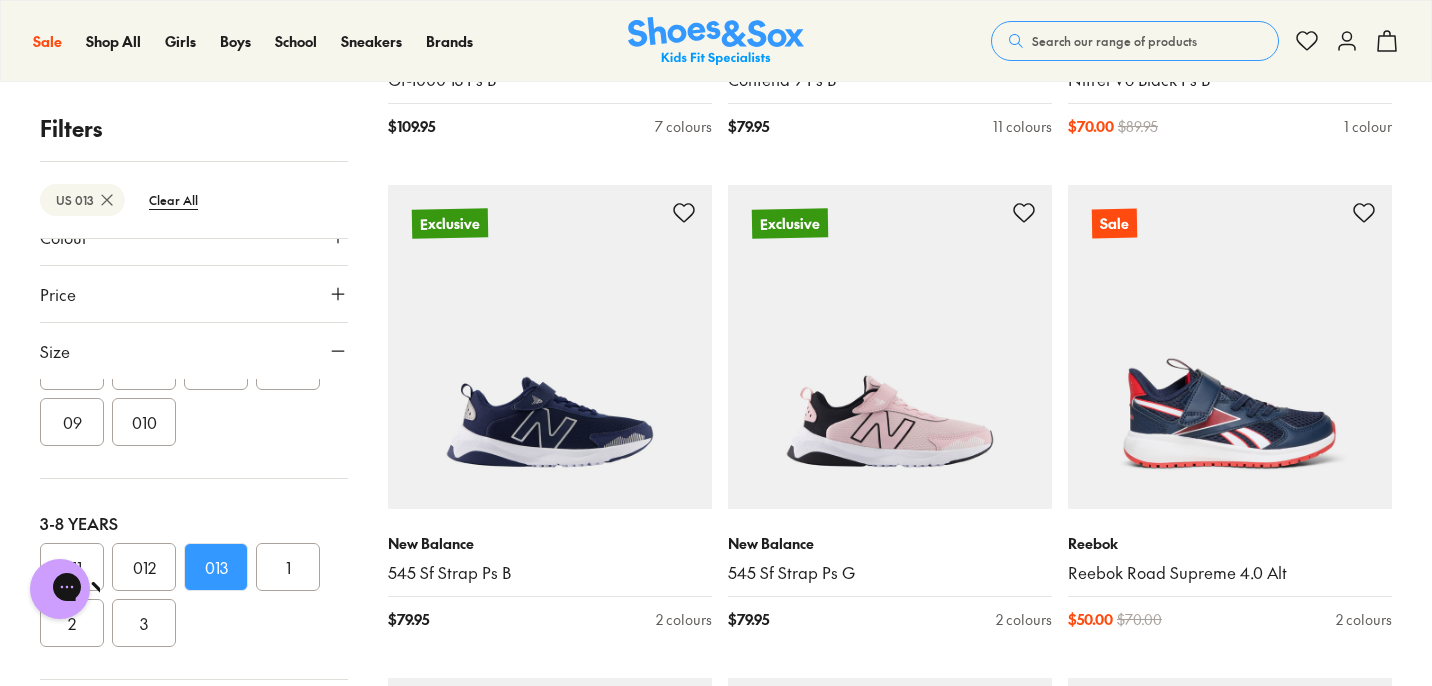 click 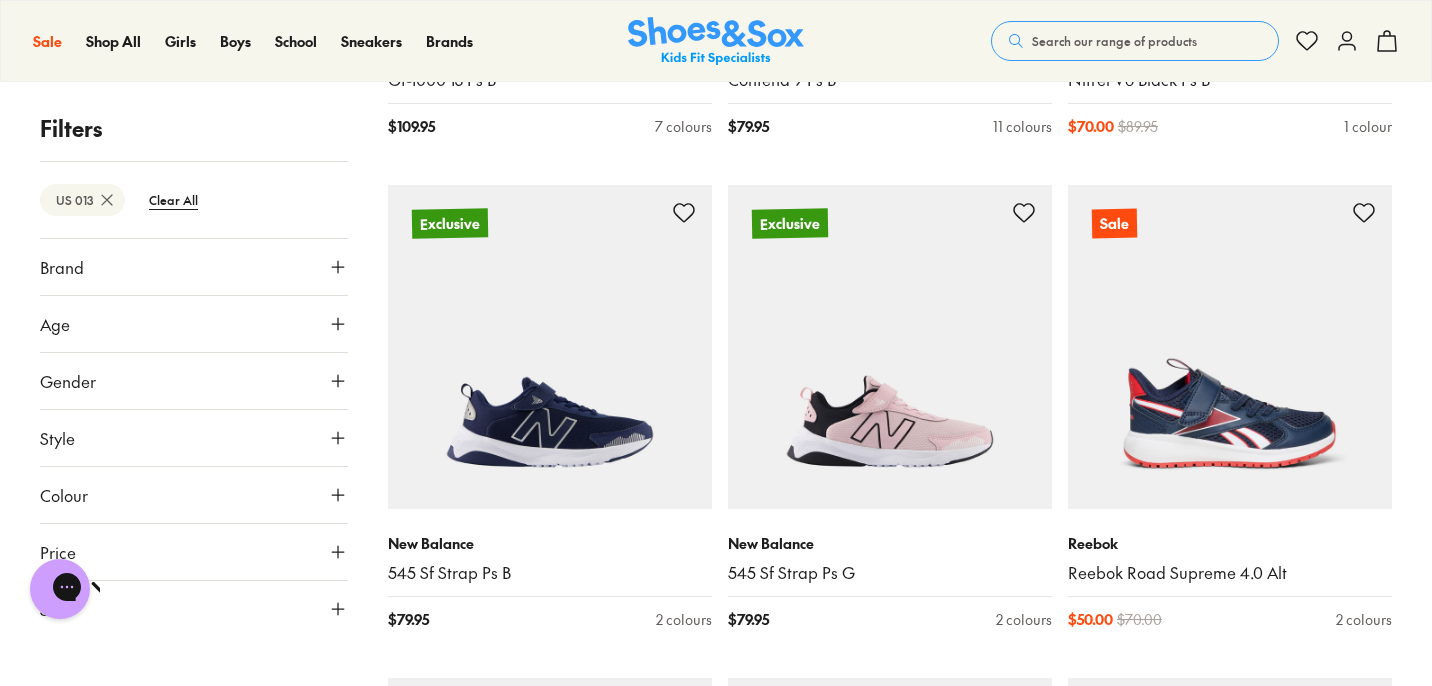 click on "Colour" at bounding box center [194, 495] 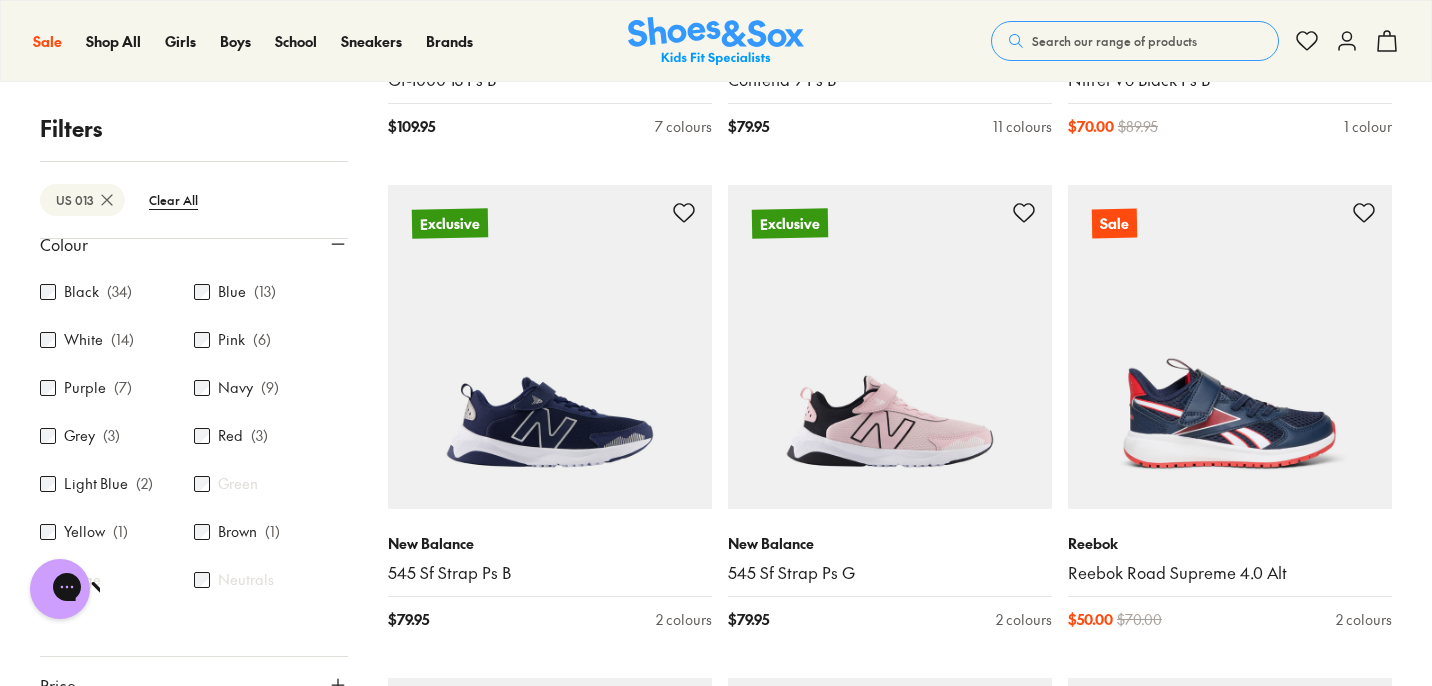 scroll, scrollTop: 250, scrollLeft: 0, axis: vertical 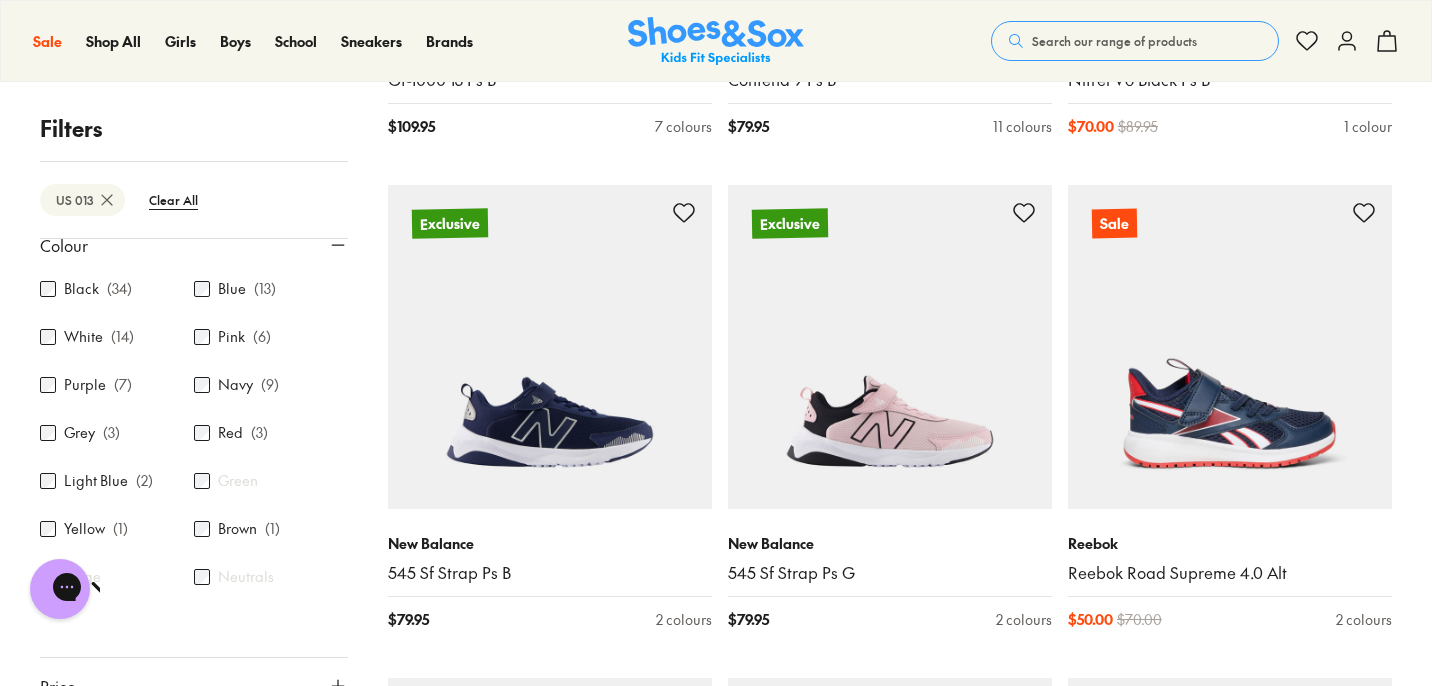 click on "Blue" at bounding box center (232, 289) 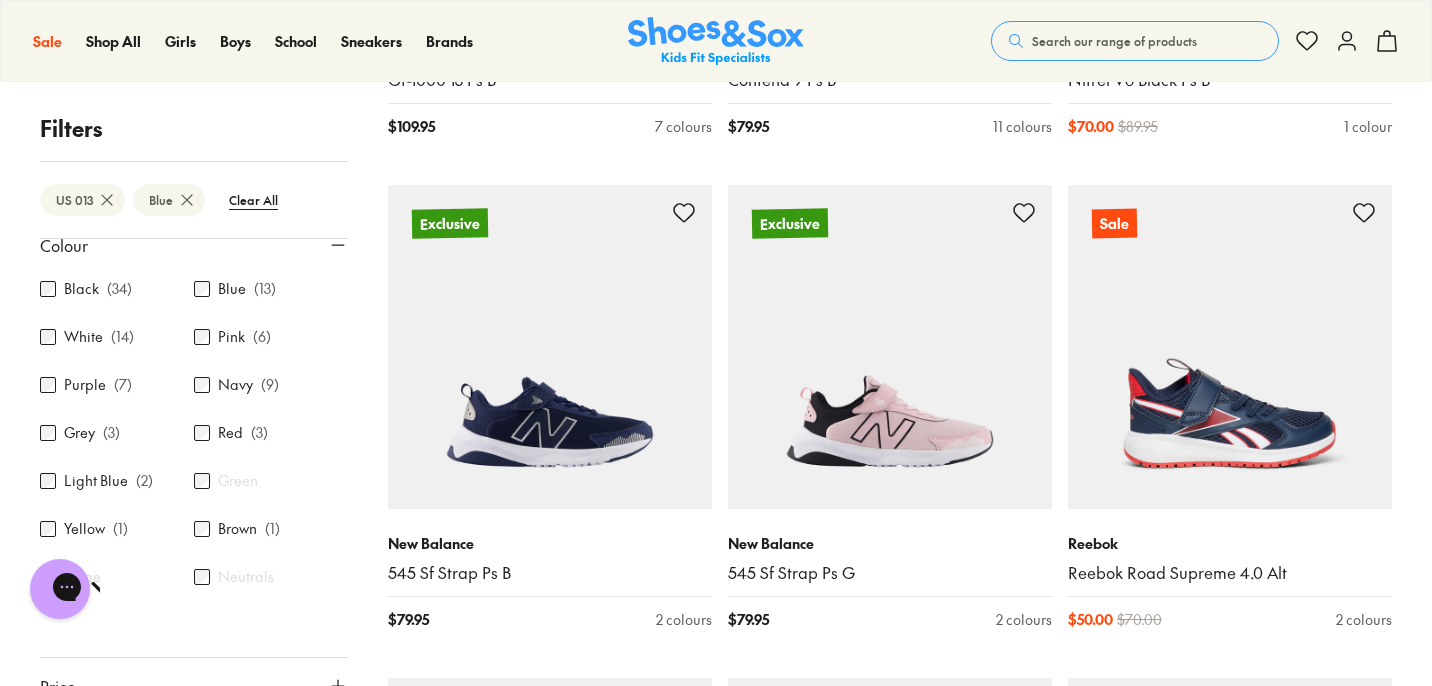 scroll, scrollTop: 0, scrollLeft: 0, axis: both 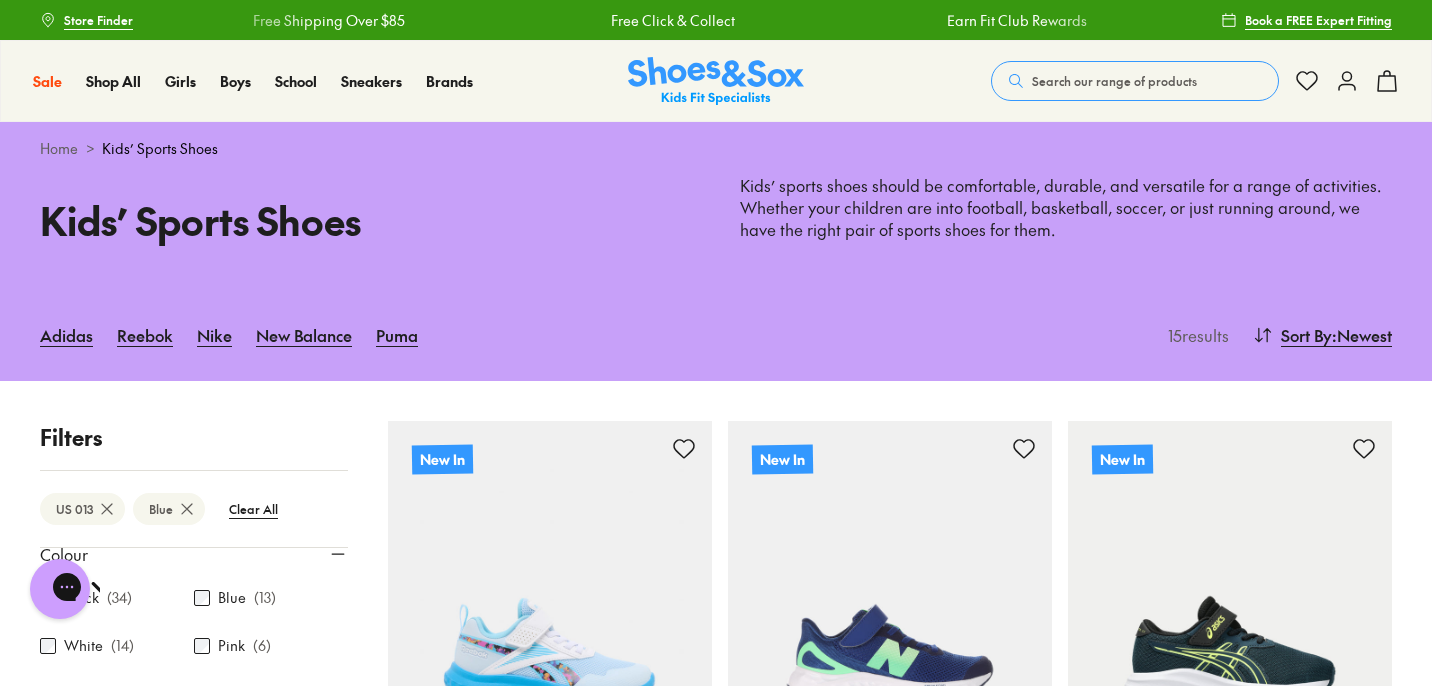 click 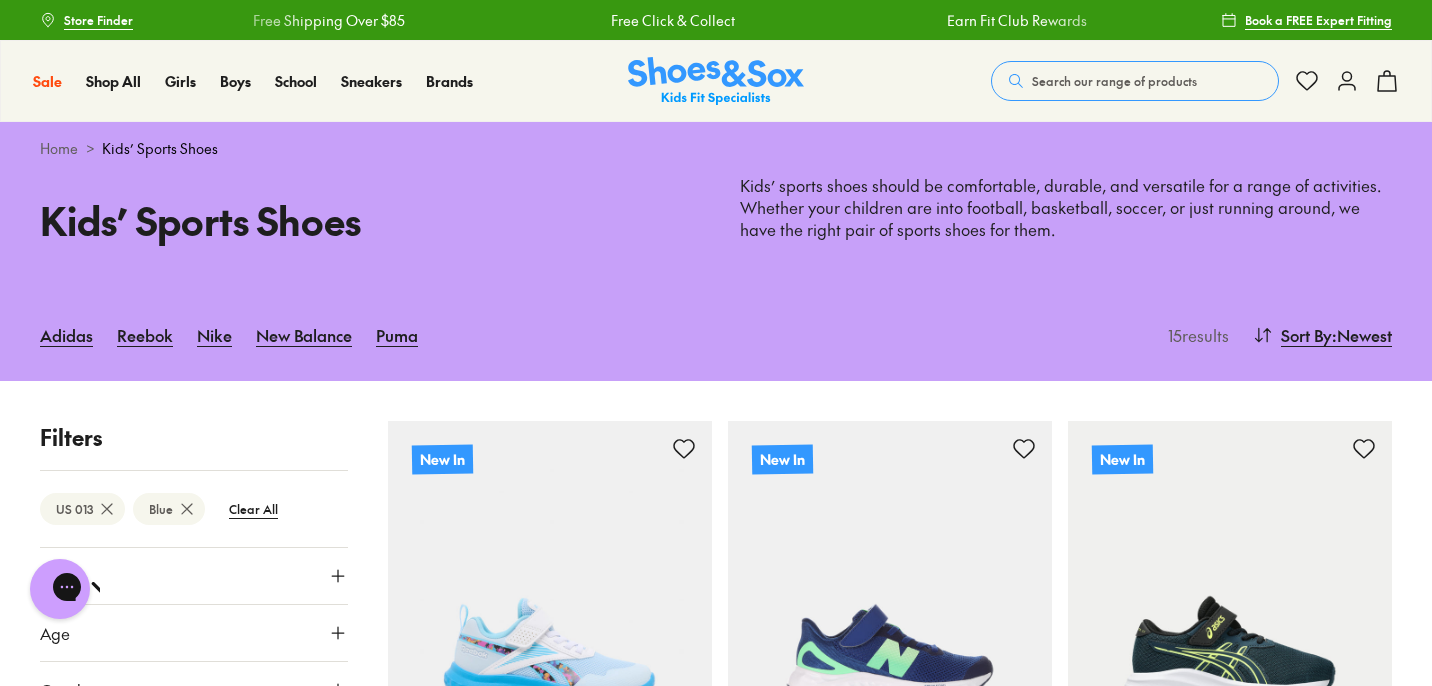 scroll, scrollTop: 0, scrollLeft: 0, axis: both 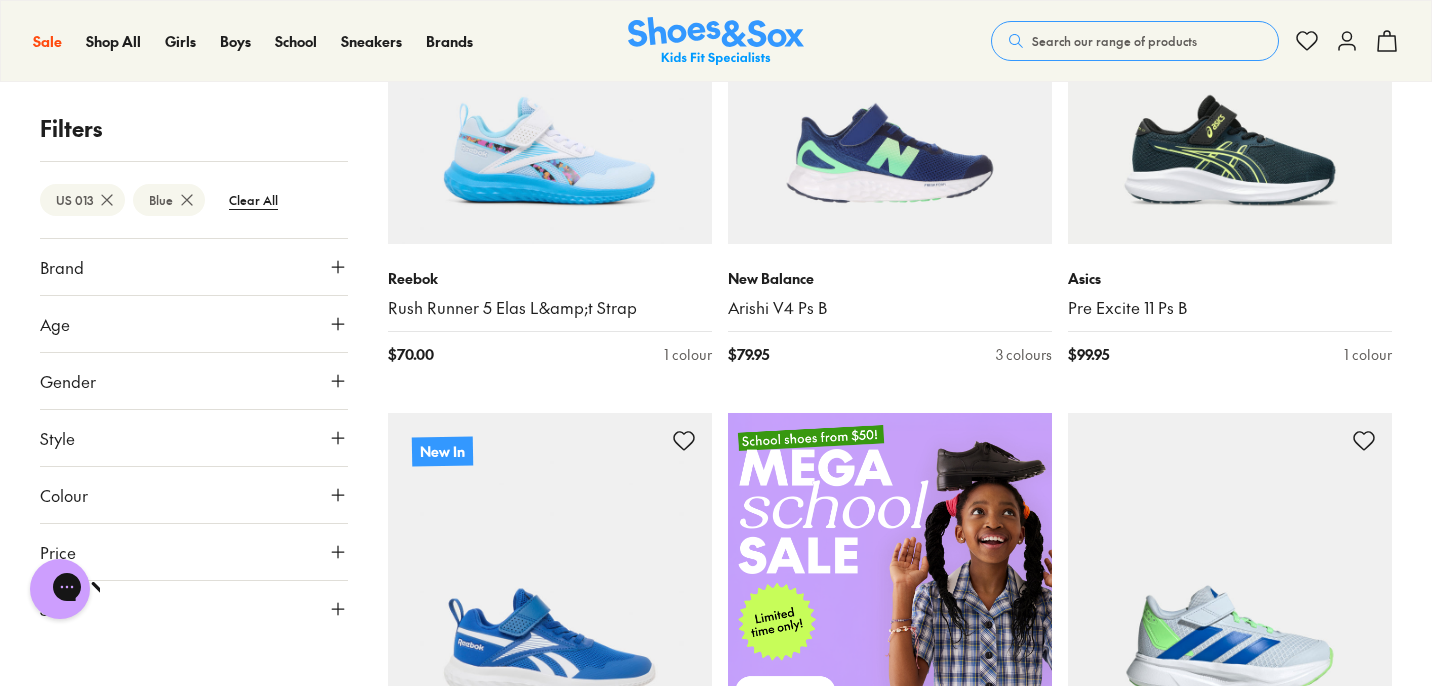 click 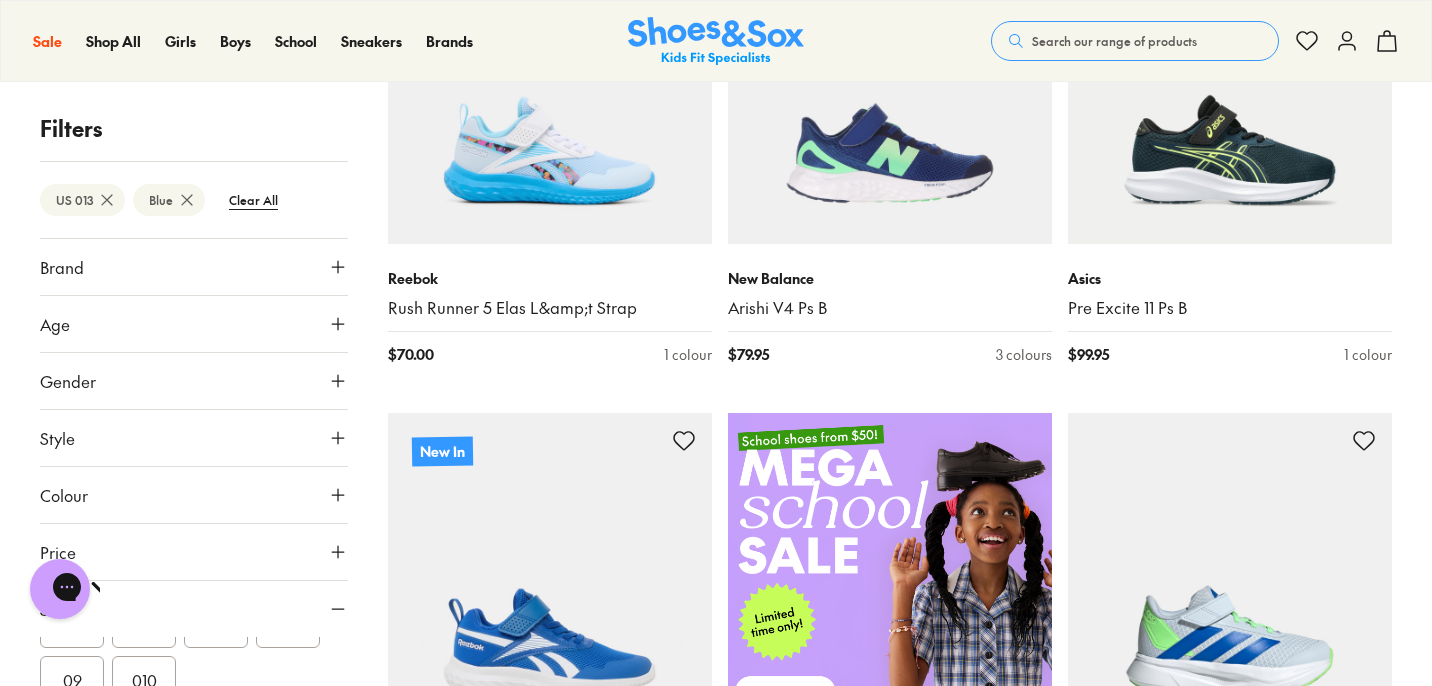 click 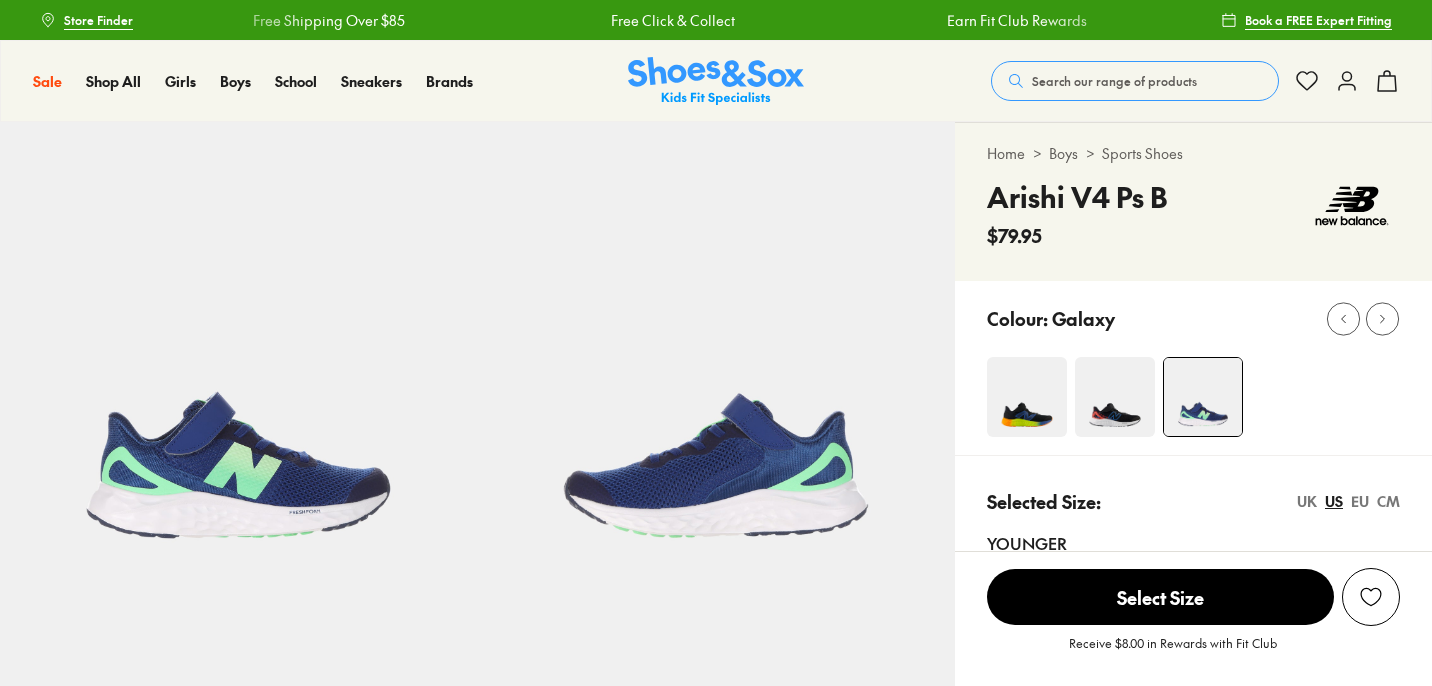 select on "*" 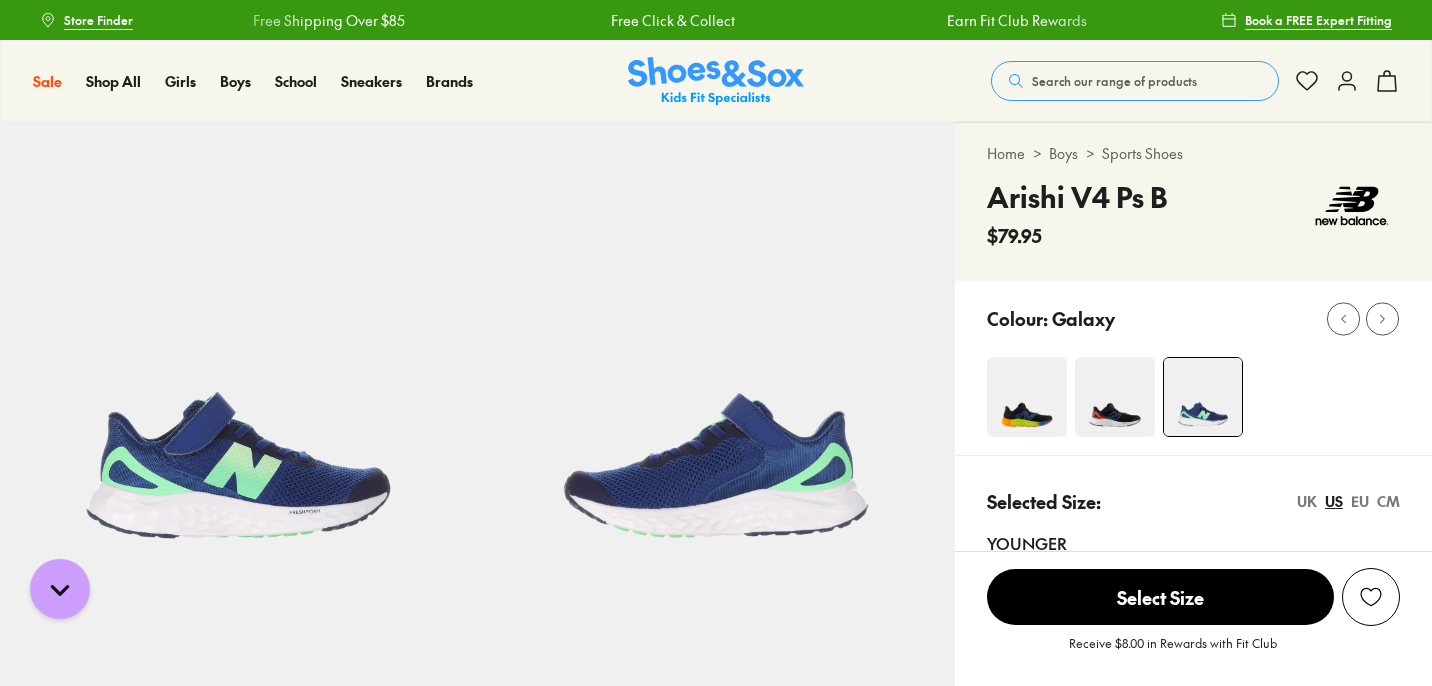 scroll, scrollTop: 0, scrollLeft: 0, axis: both 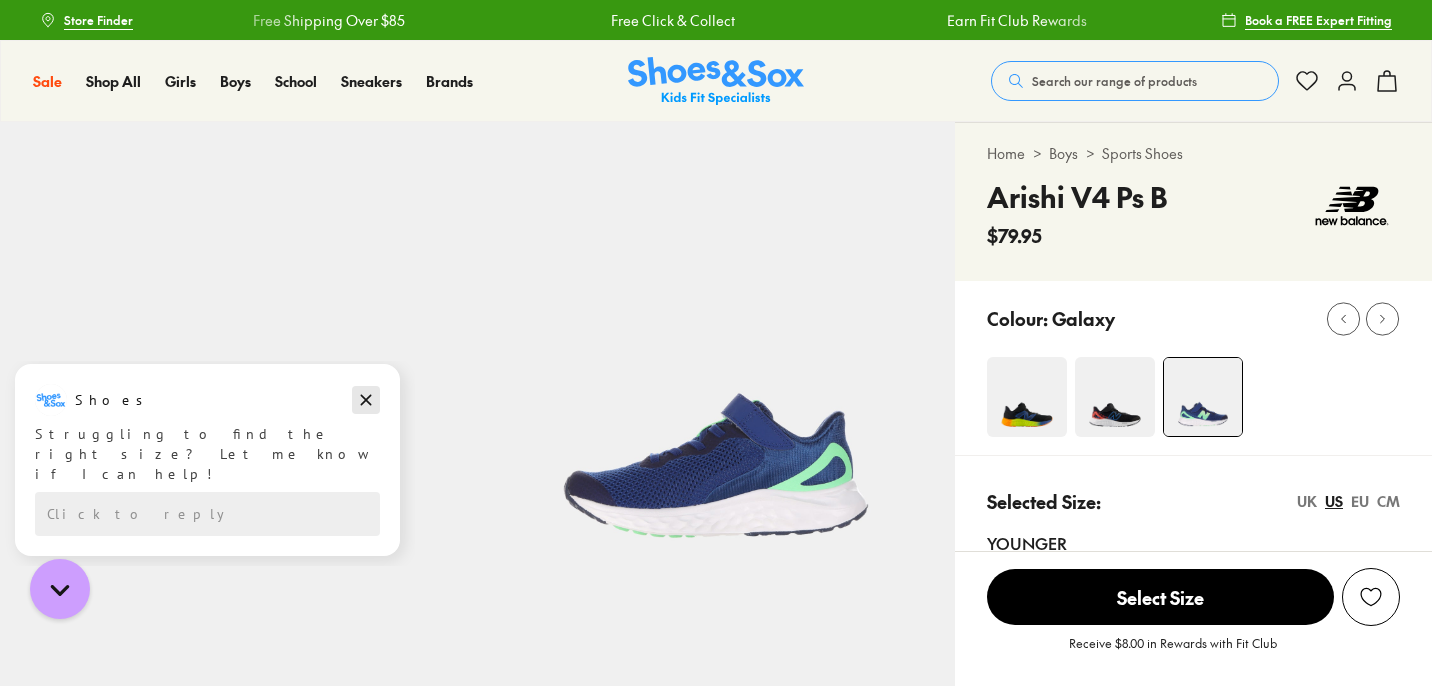 click 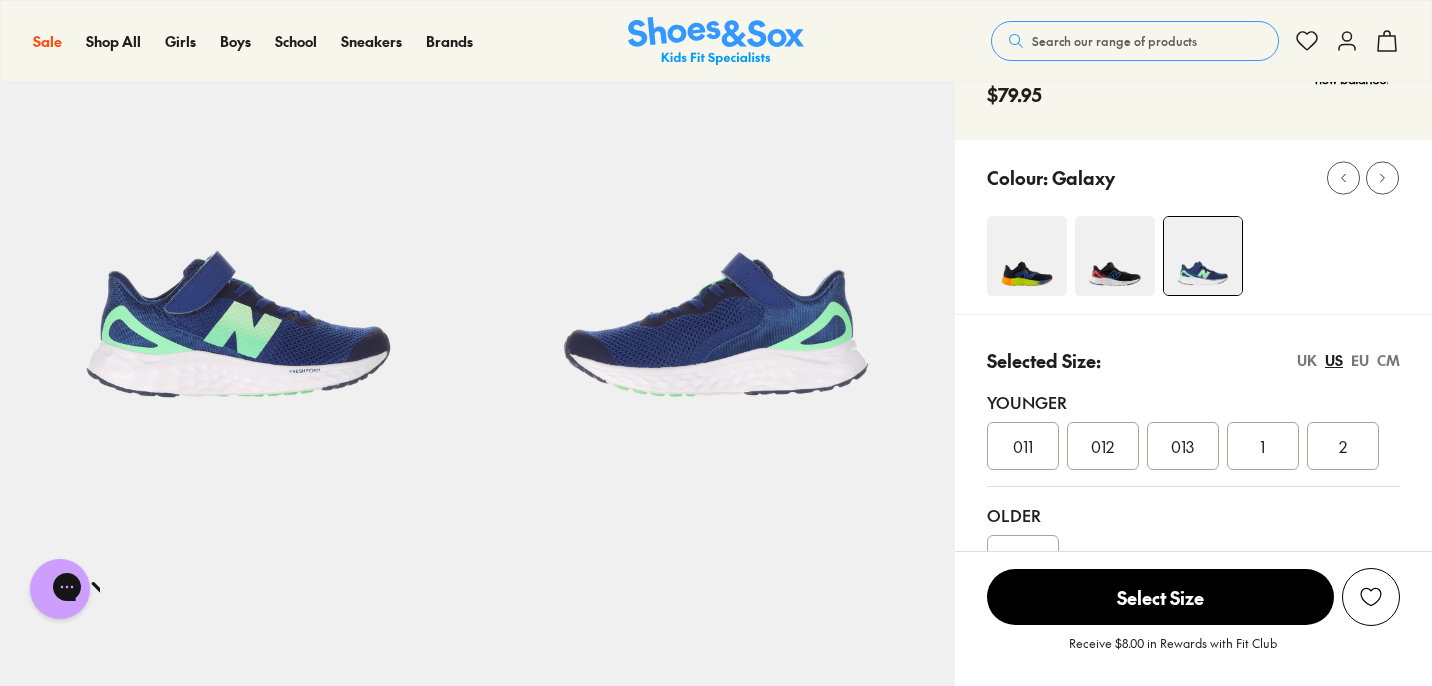 scroll, scrollTop: 310, scrollLeft: 0, axis: vertical 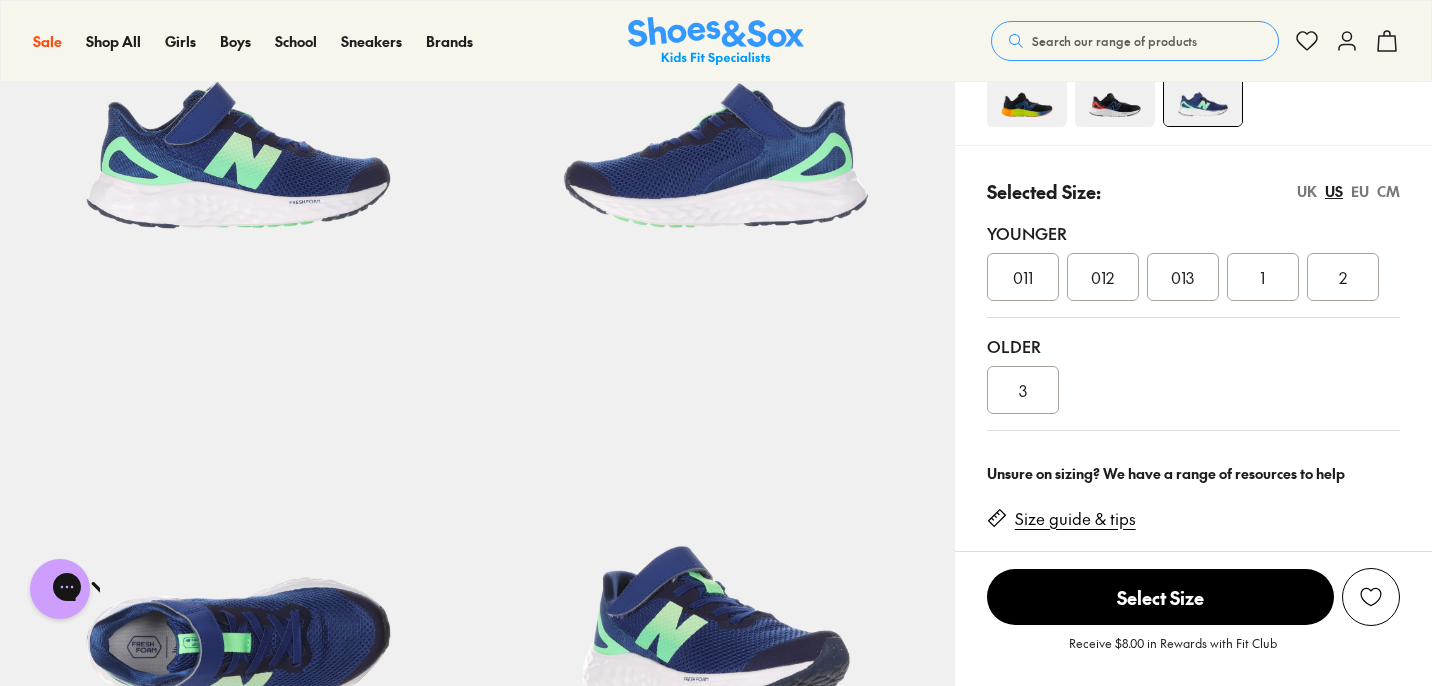 click on "013" at bounding box center (1182, 277) 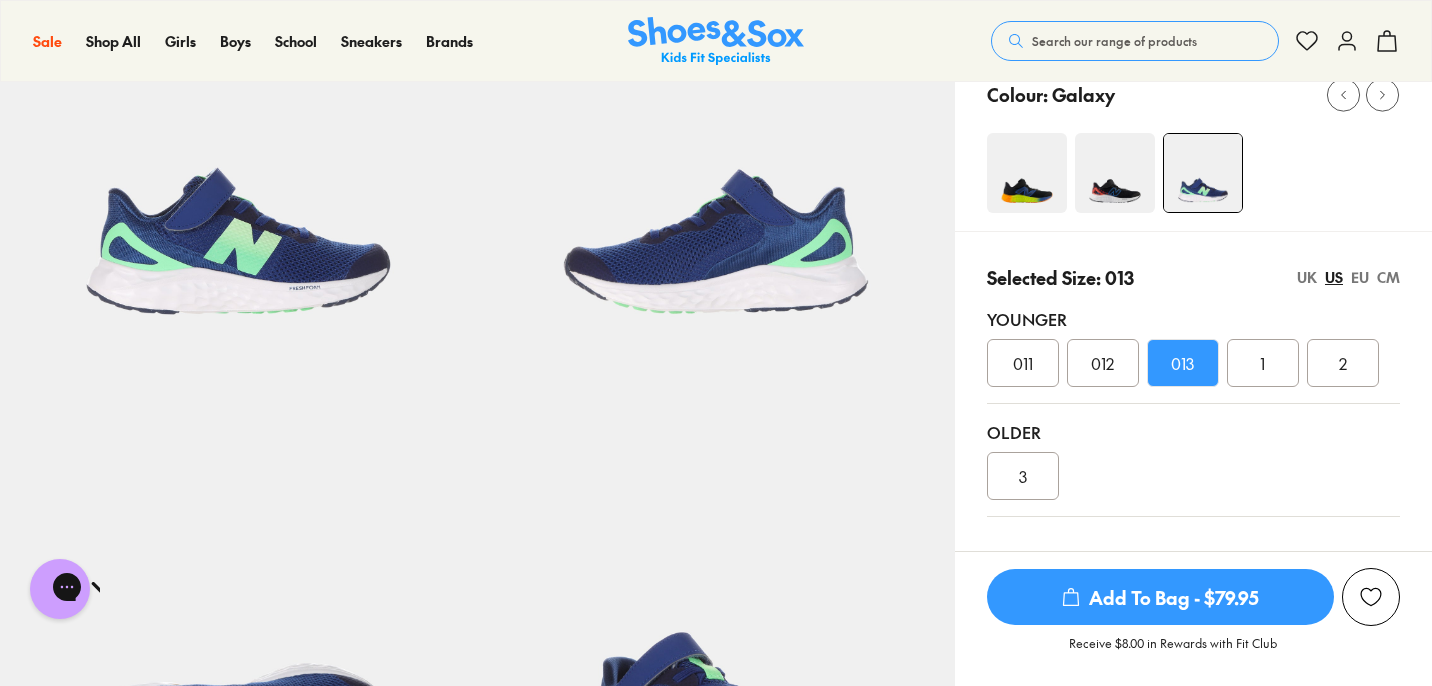 scroll, scrollTop: 223, scrollLeft: 0, axis: vertical 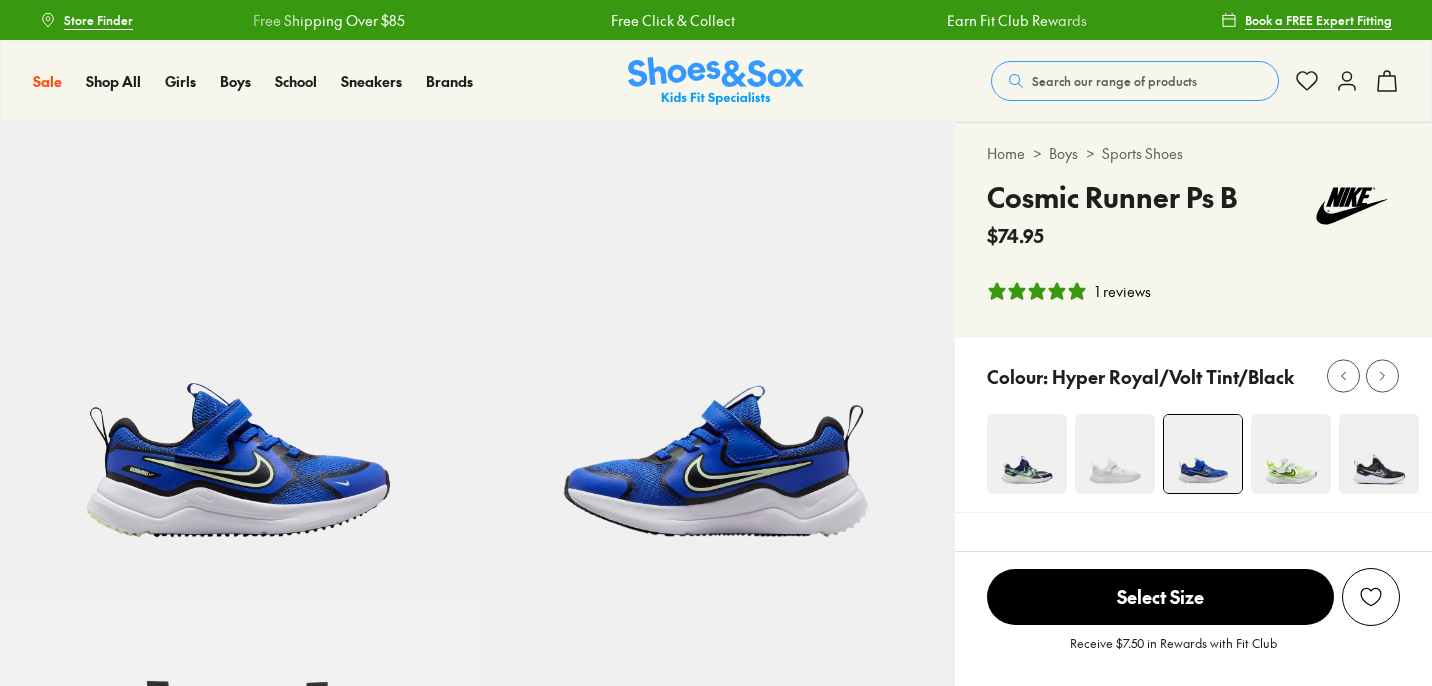 select on "*" 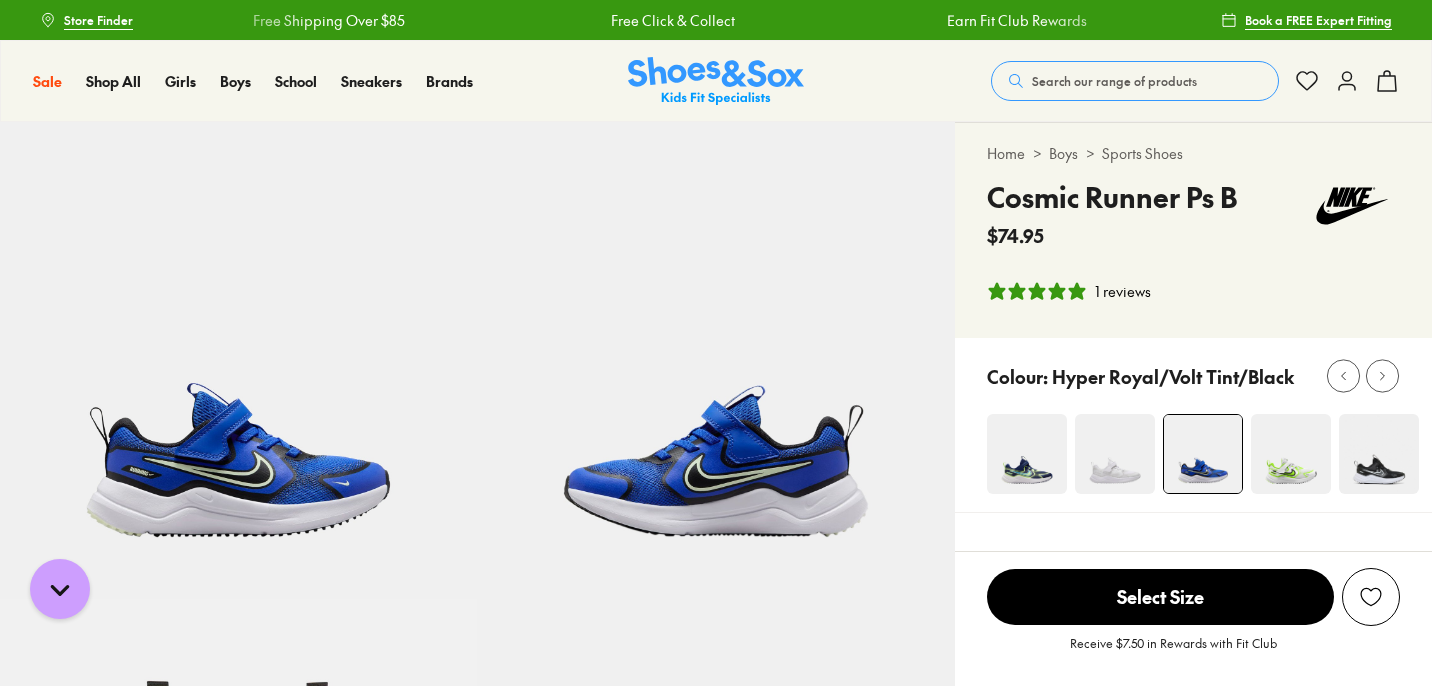 scroll, scrollTop: 0, scrollLeft: 0, axis: both 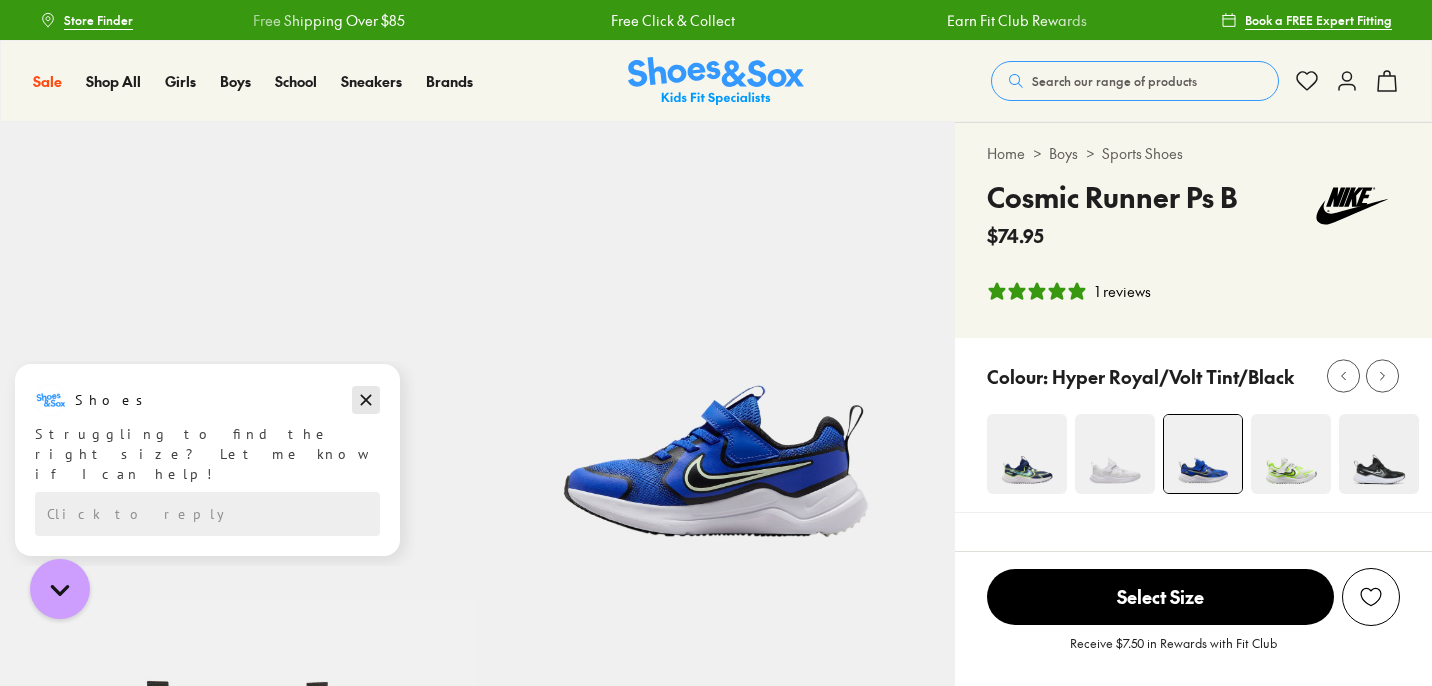 click 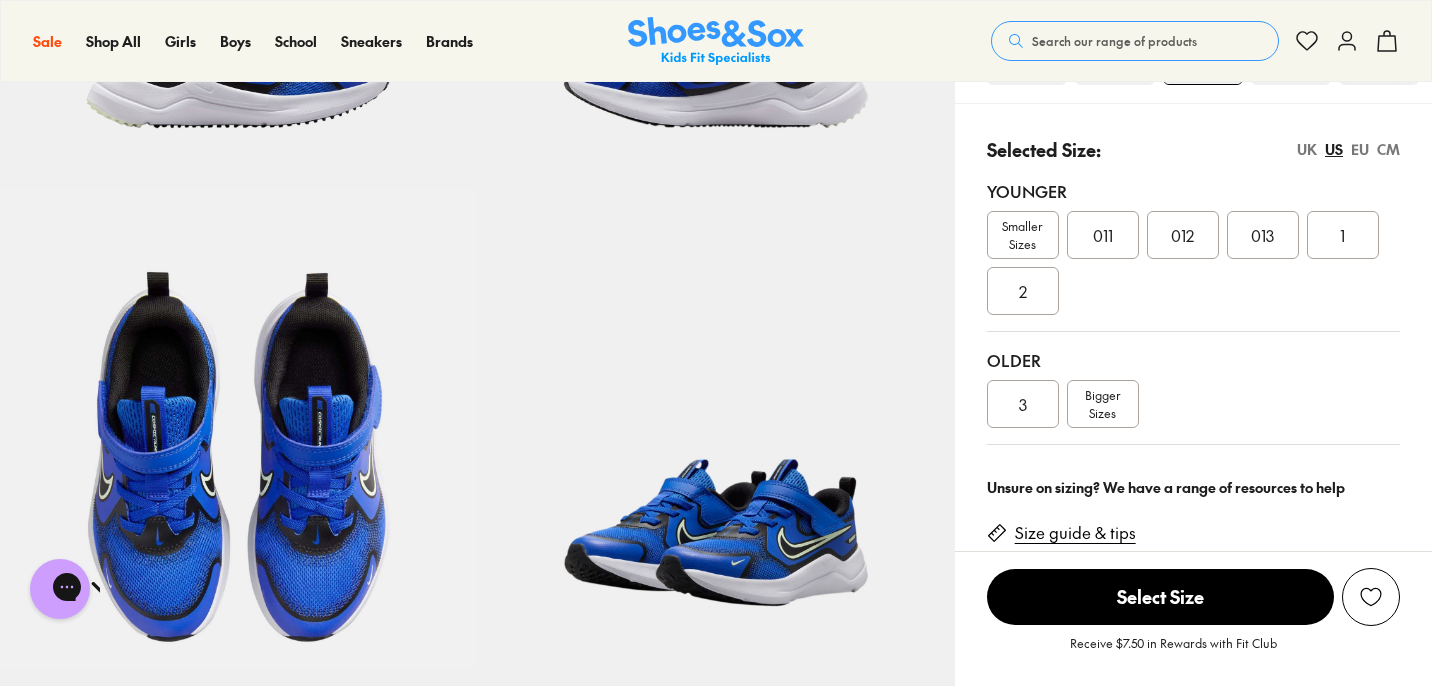 scroll, scrollTop: 414, scrollLeft: 0, axis: vertical 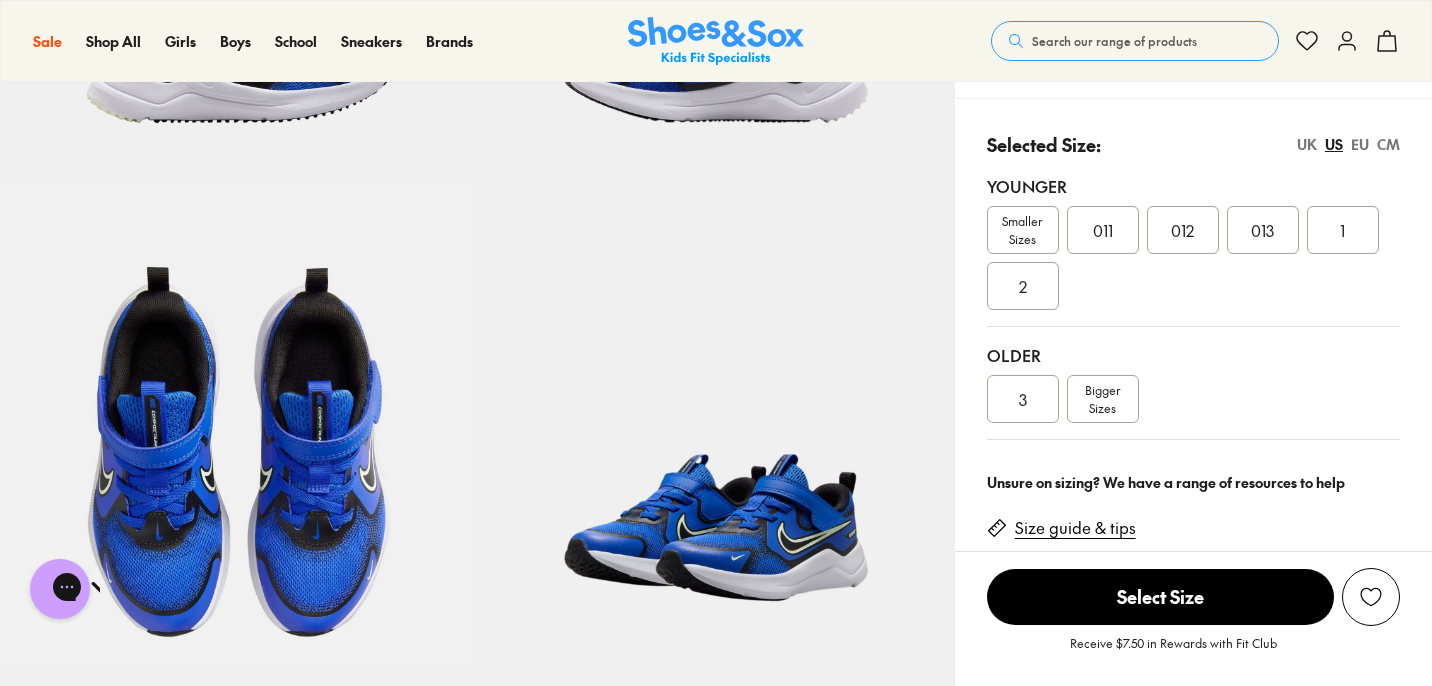 click on "013" at bounding box center (1262, 230) 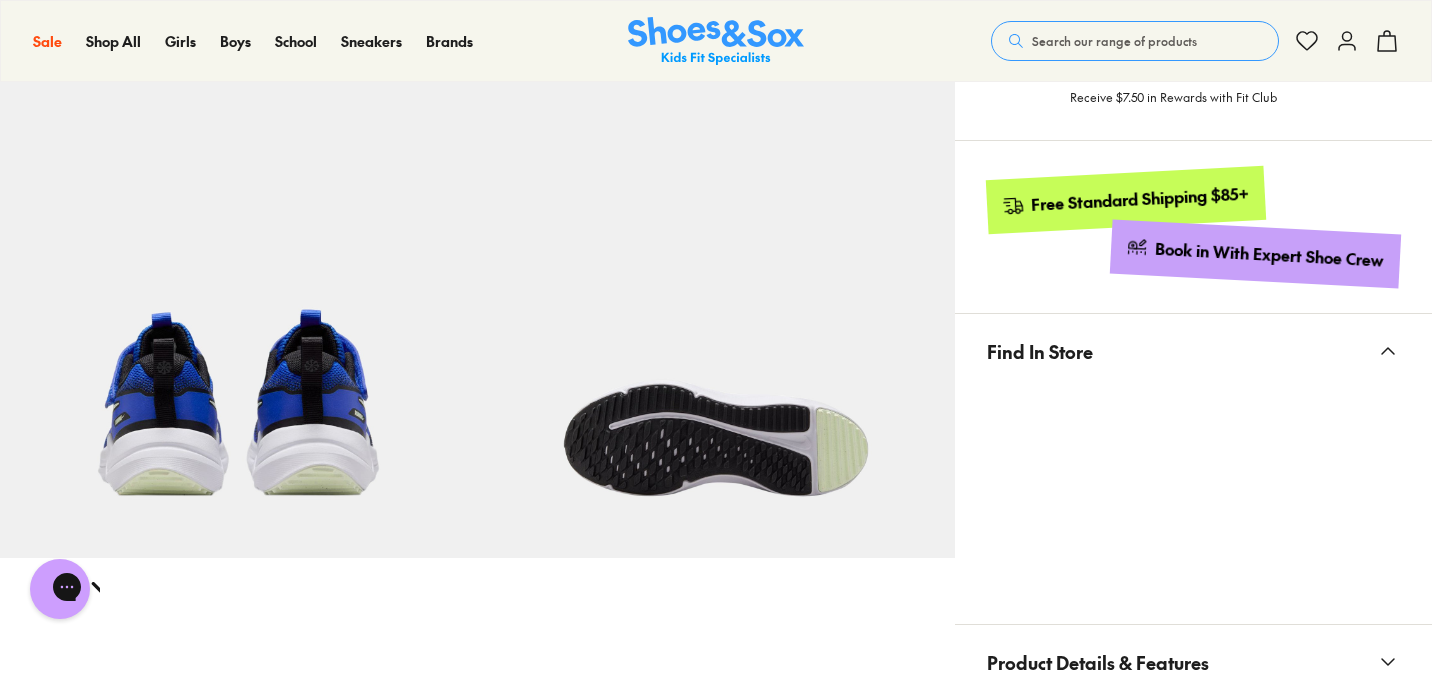 scroll, scrollTop: 997, scrollLeft: 0, axis: vertical 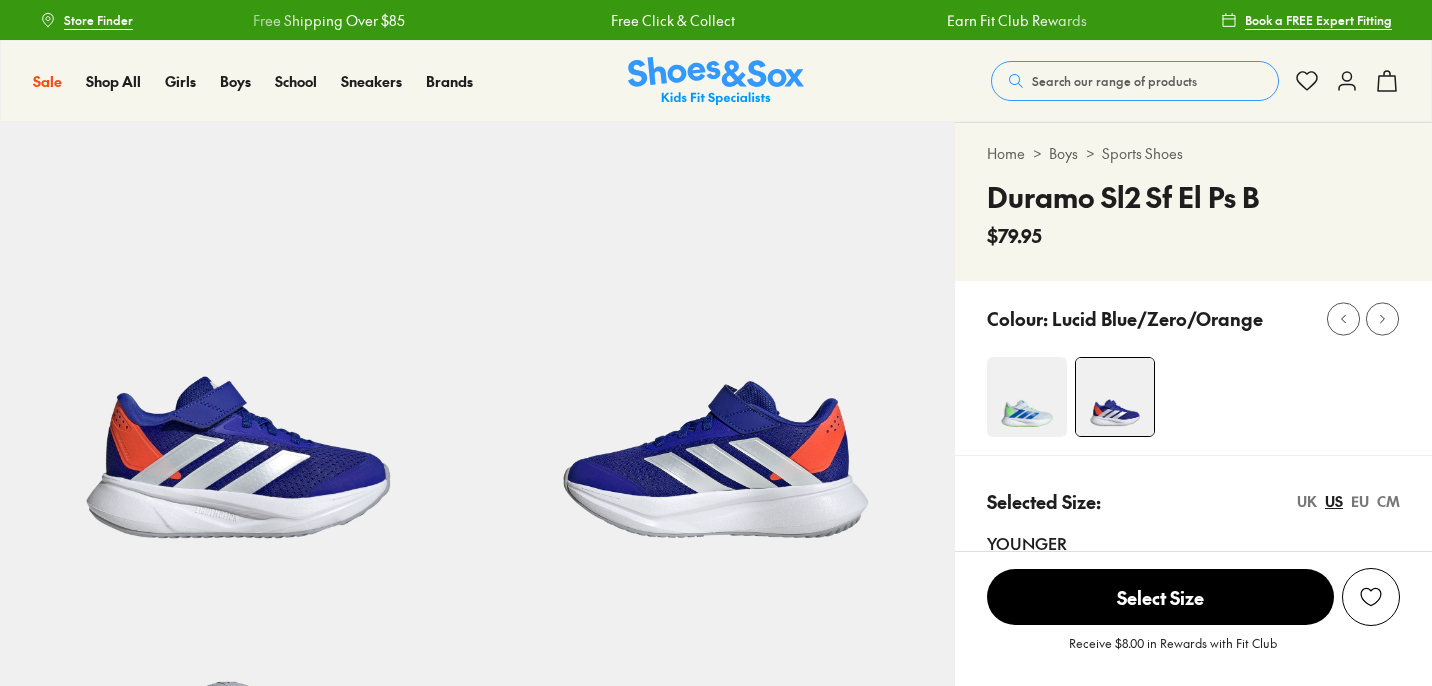 select on "*" 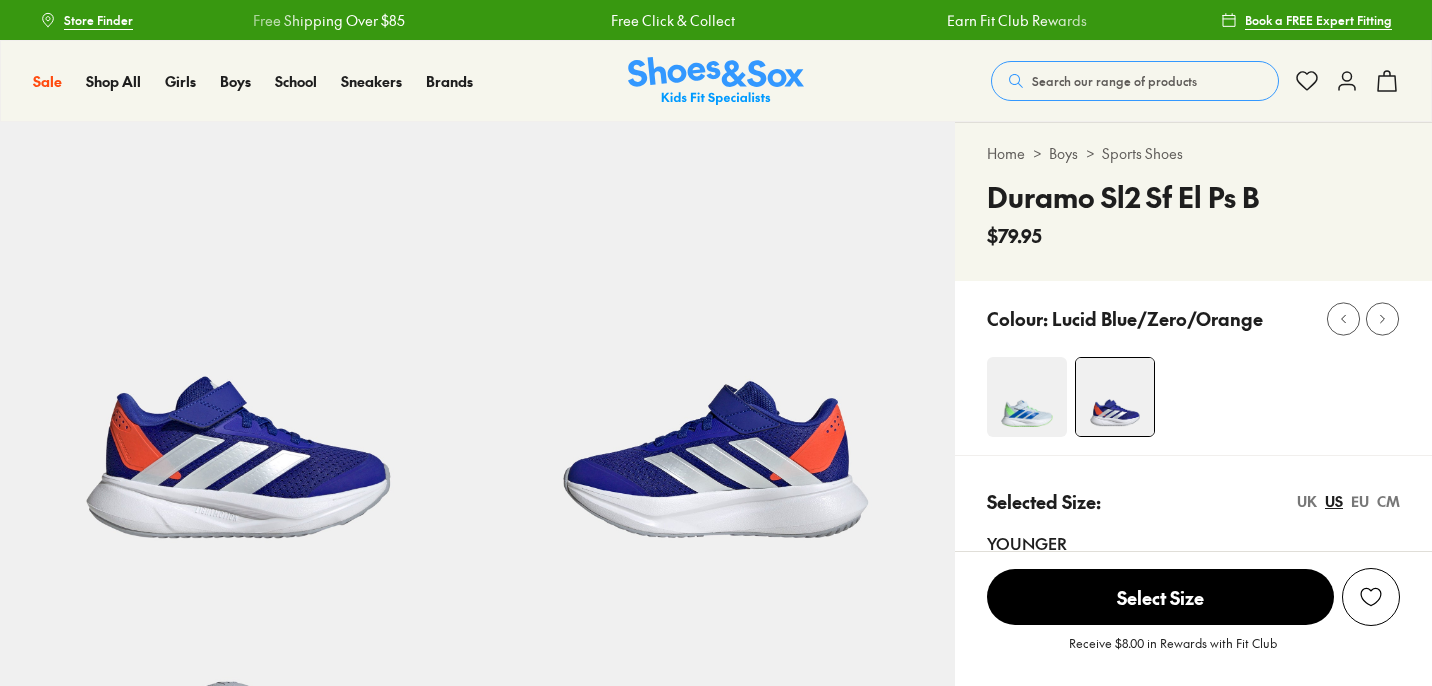 scroll, scrollTop: 0, scrollLeft: 0, axis: both 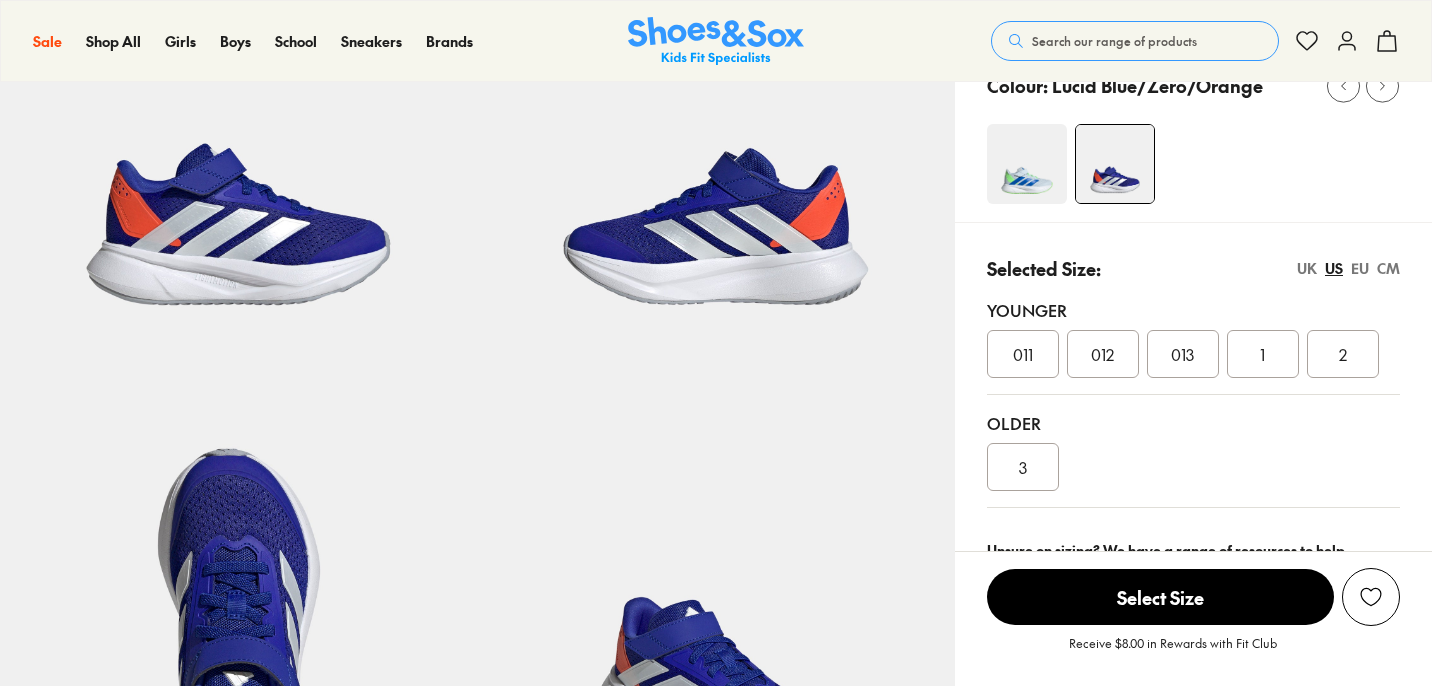 click on "013" at bounding box center (1182, 354) 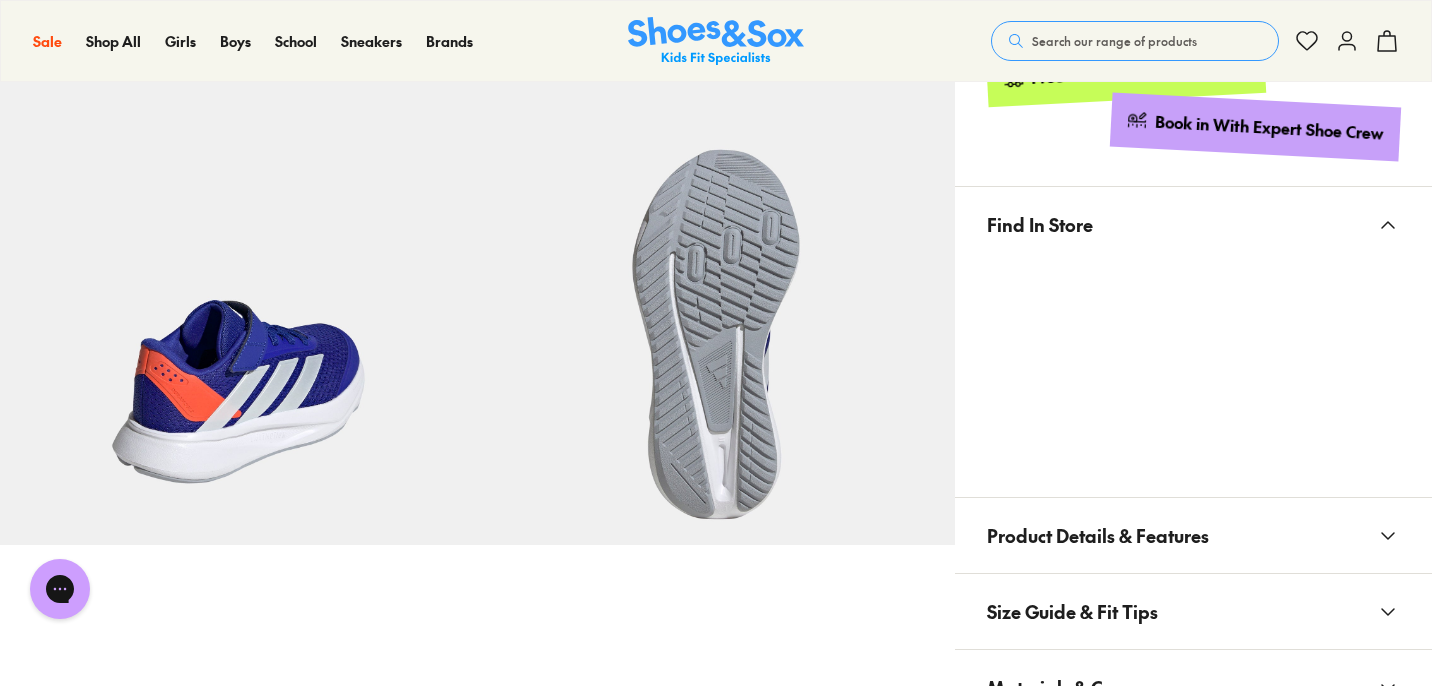 scroll, scrollTop: 0, scrollLeft: 0, axis: both 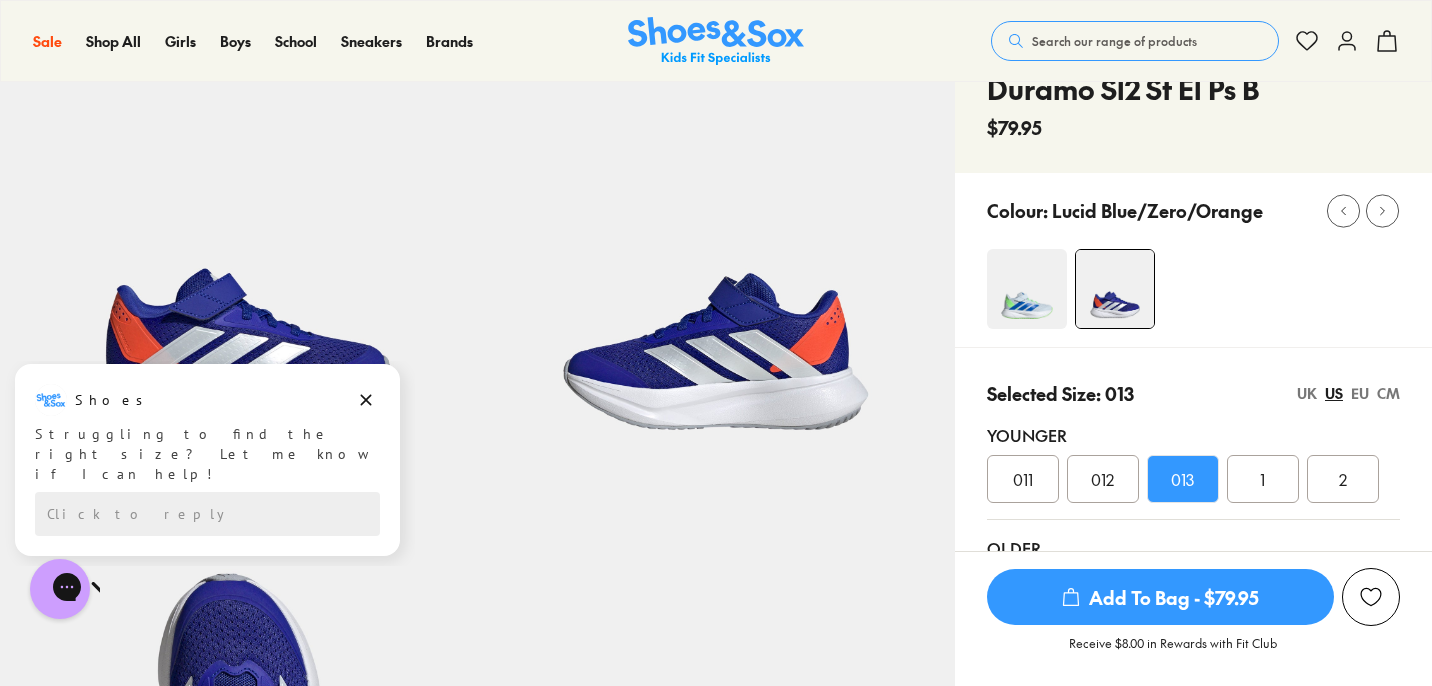 click at bounding box center (1027, 289) 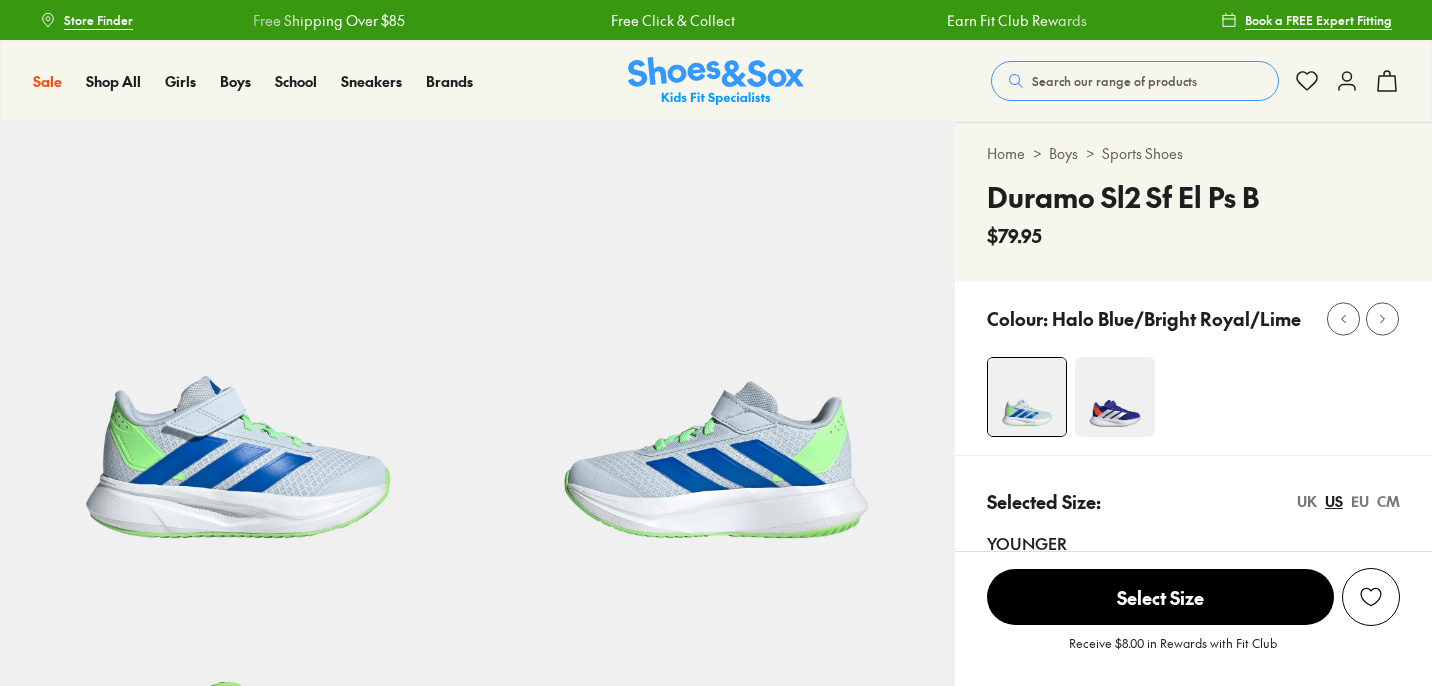 scroll, scrollTop: 0, scrollLeft: 0, axis: both 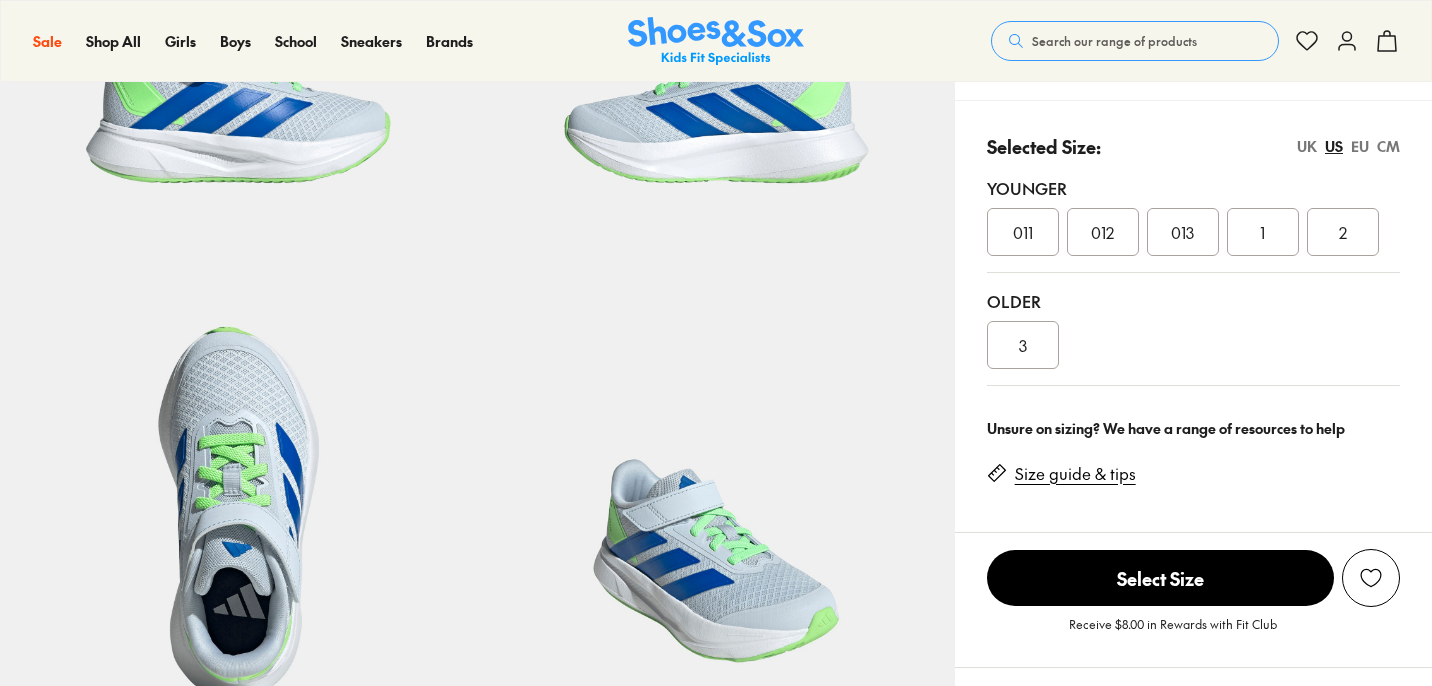 click on "013" at bounding box center [1182, 232] 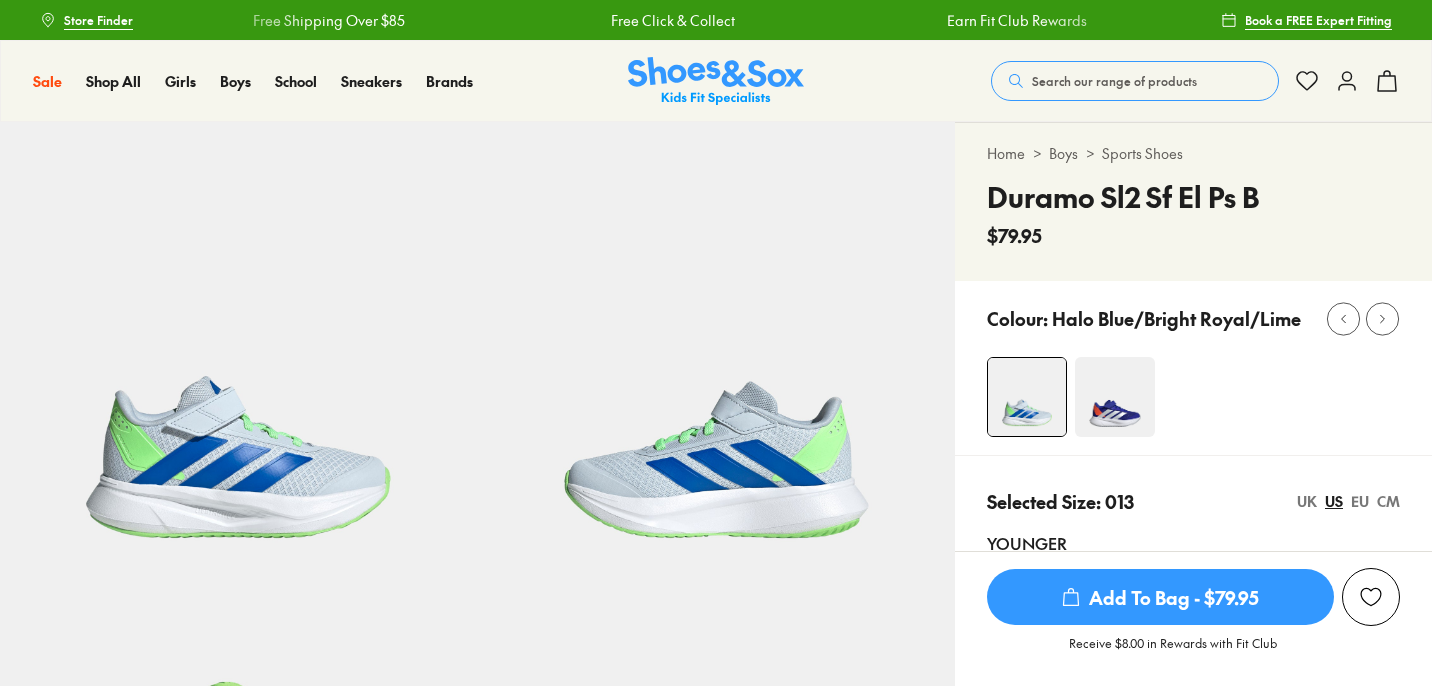 scroll, scrollTop: 0, scrollLeft: 0, axis: both 